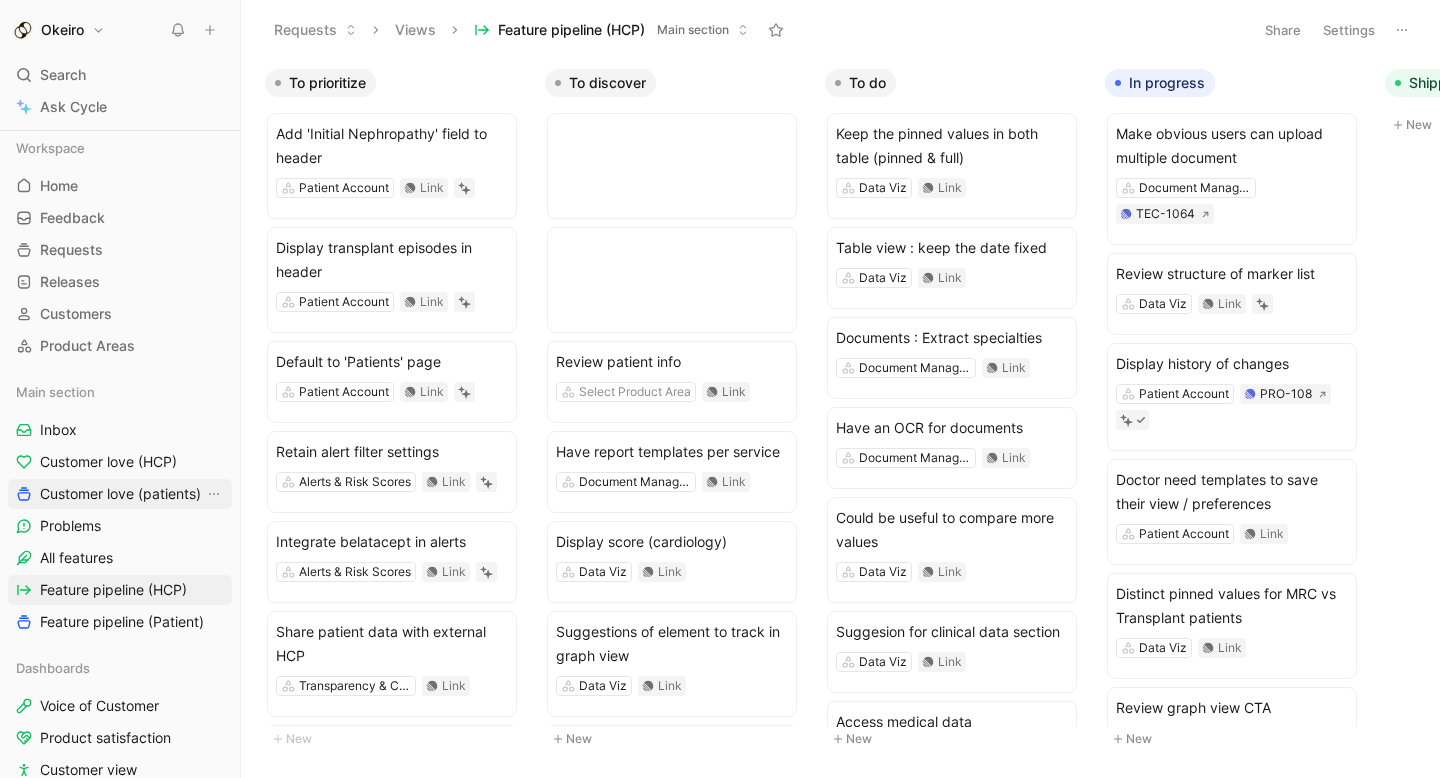 scroll, scrollTop: 0, scrollLeft: 0, axis: both 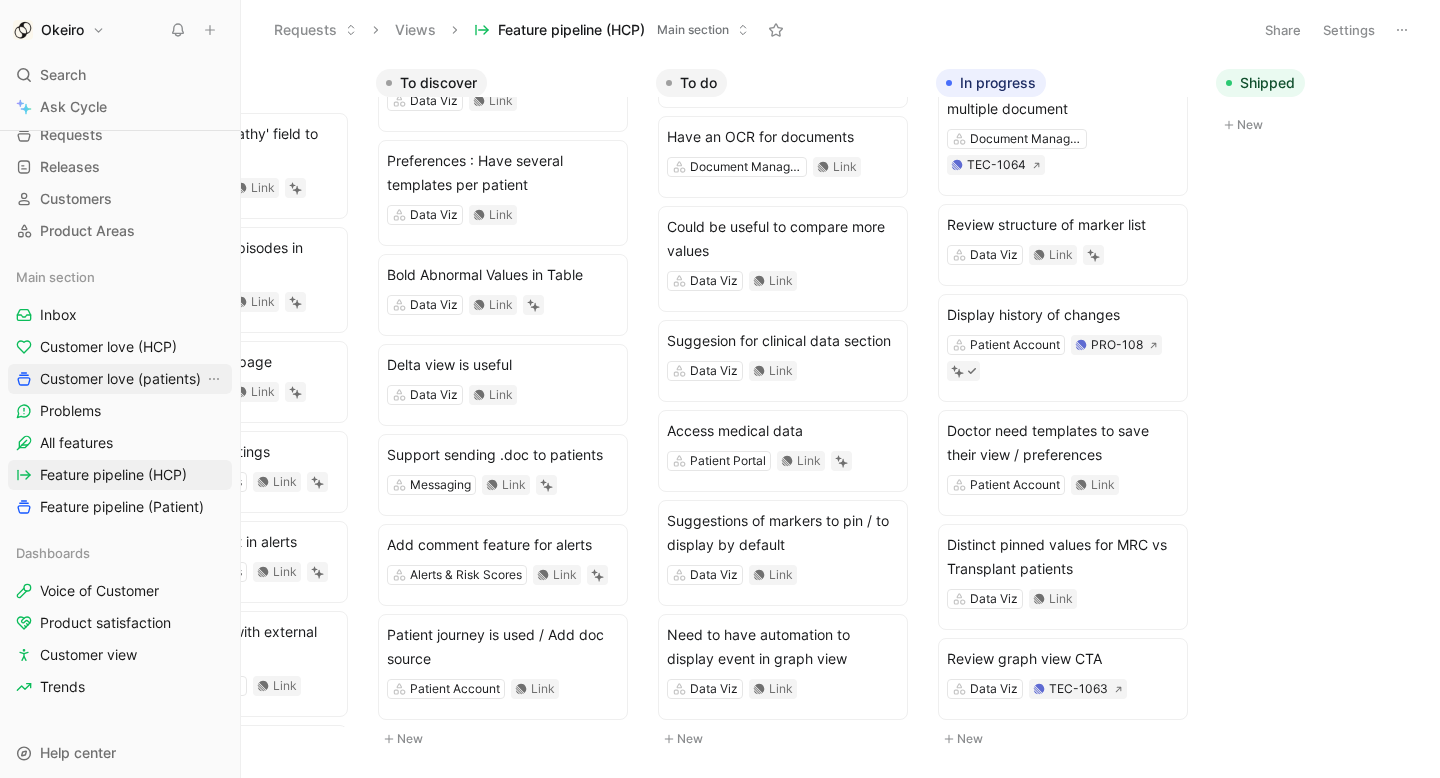click on "Customer love (patients)" at bounding box center (120, 379) 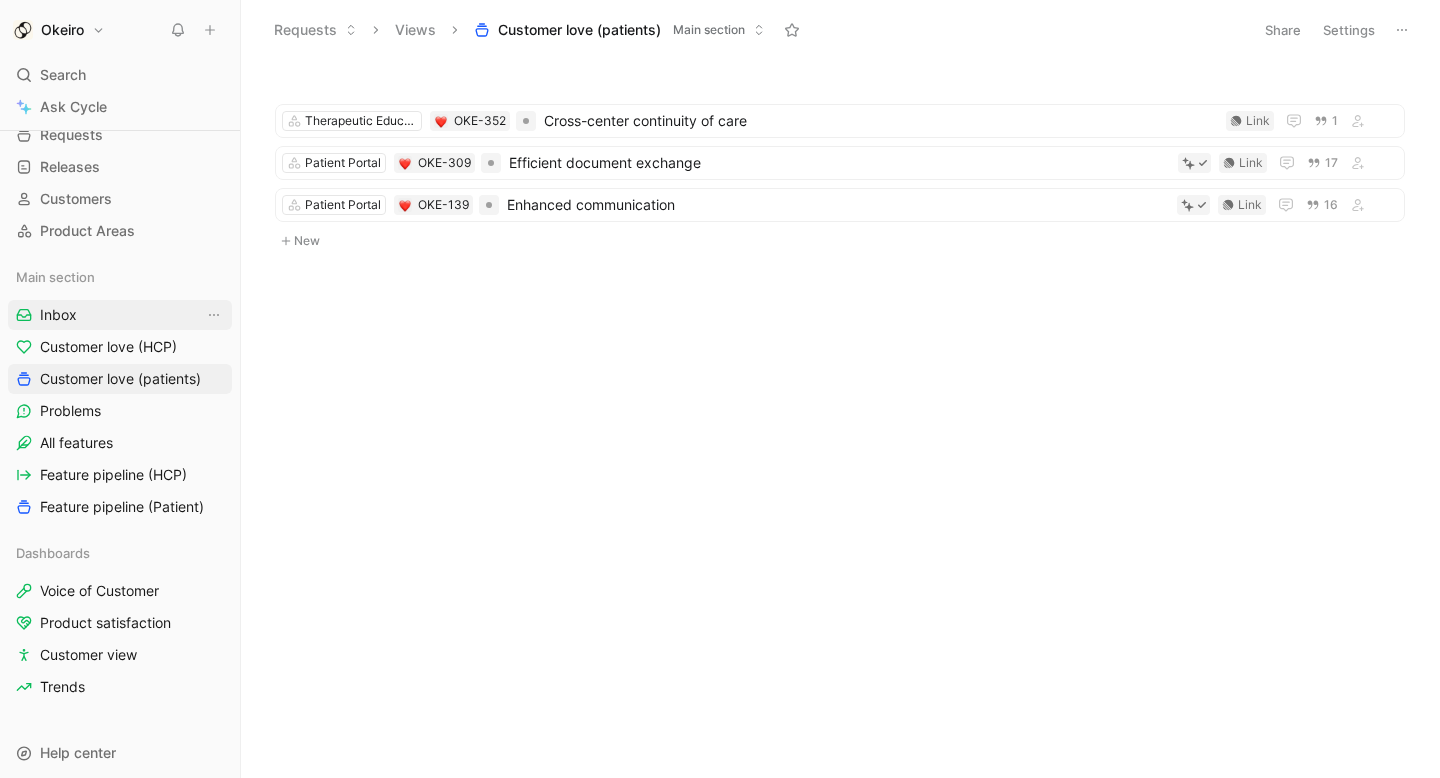 click on "Inbox" at bounding box center (120, 315) 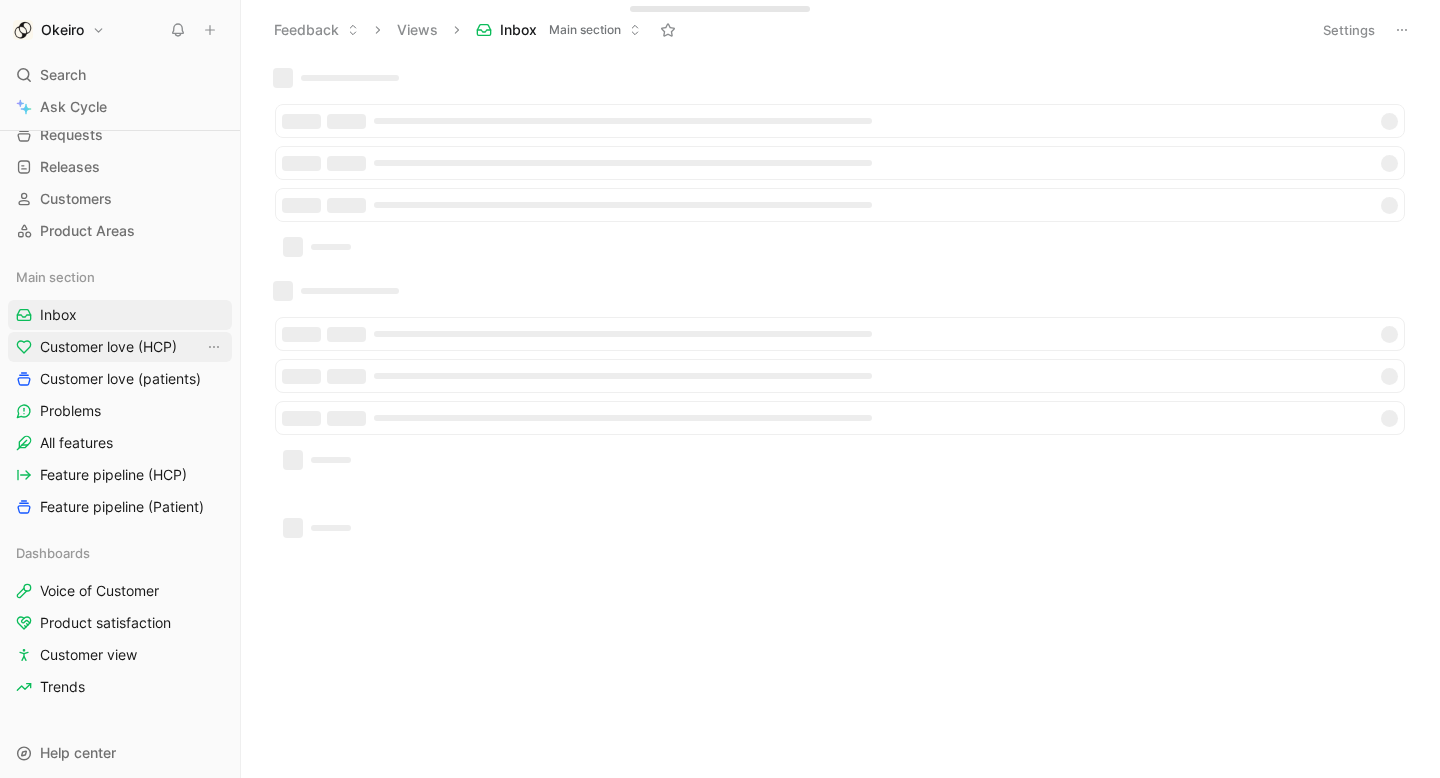 click on "Customer love (HCP)" at bounding box center (108, 347) 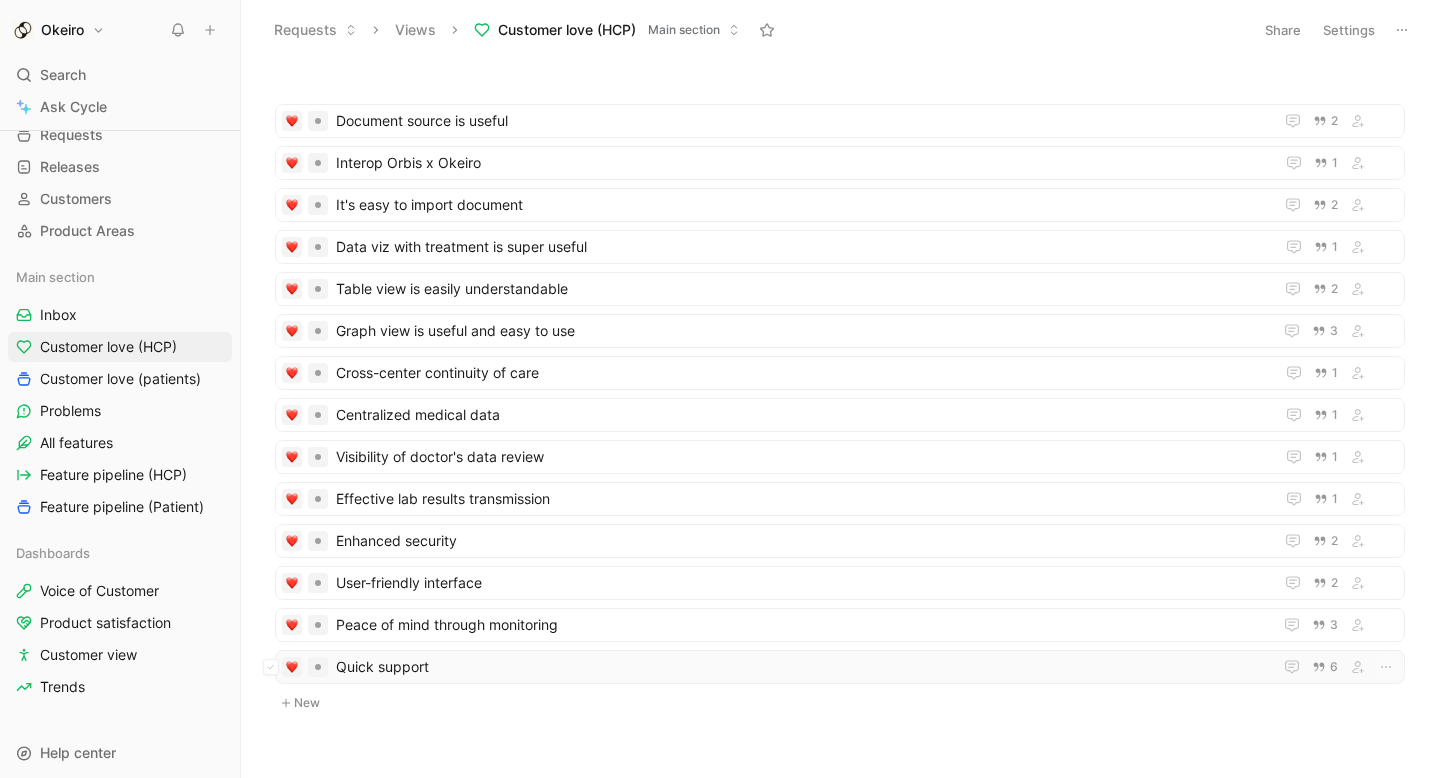 click on "Quick support" at bounding box center (804, 667) 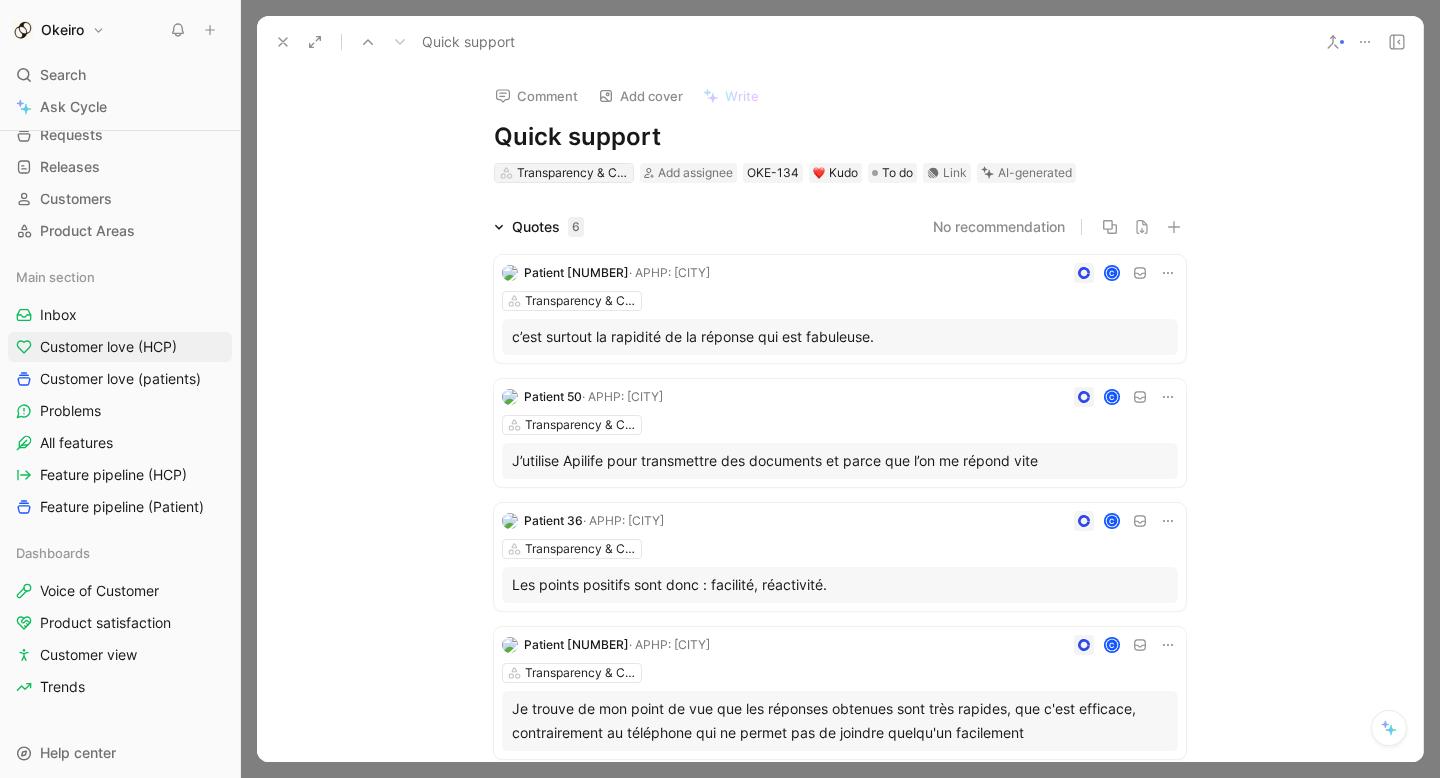click on "Transparency & Collaboration" at bounding box center [573, 173] 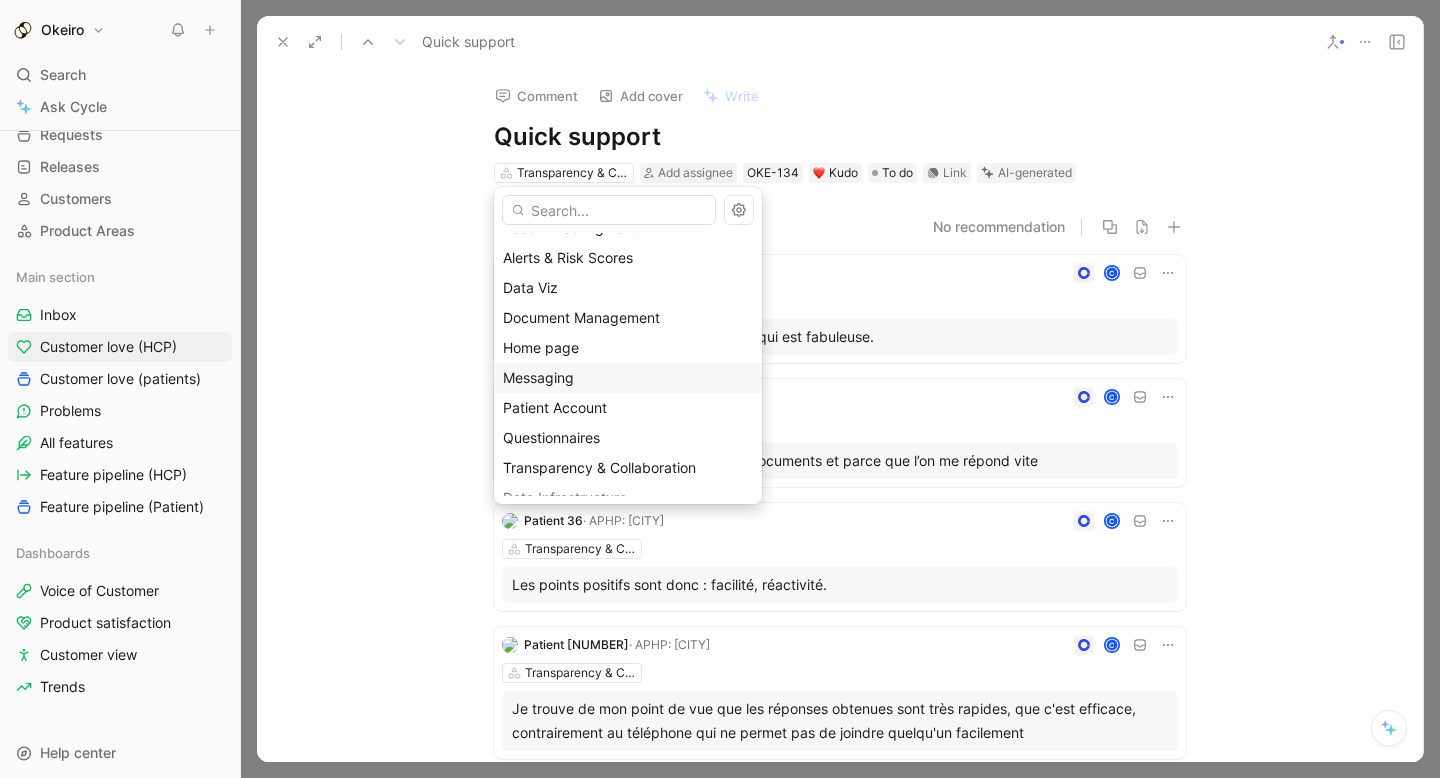 scroll, scrollTop: 205, scrollLeft: 0, axis: vertical 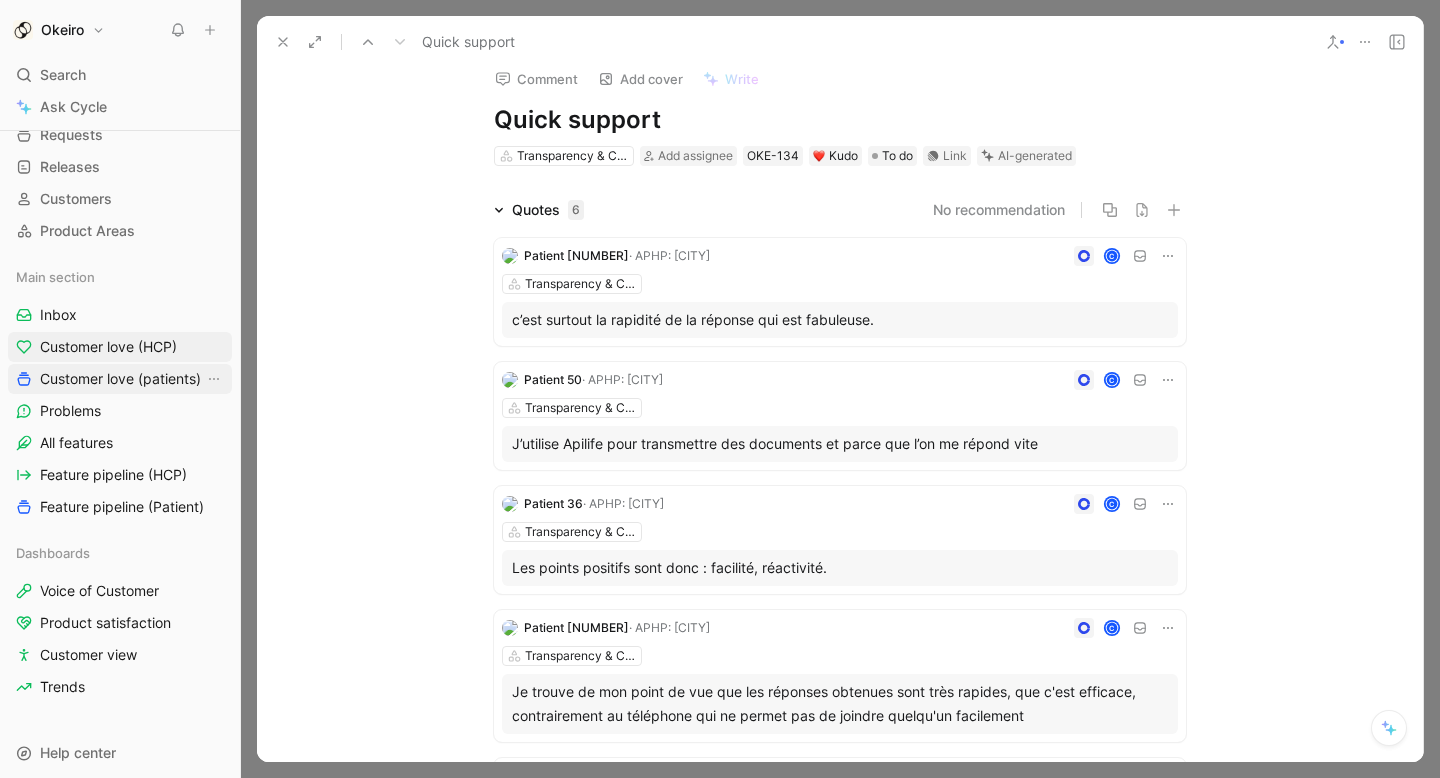 click on "Customer love (patients)" at bounding box center (120, 379) 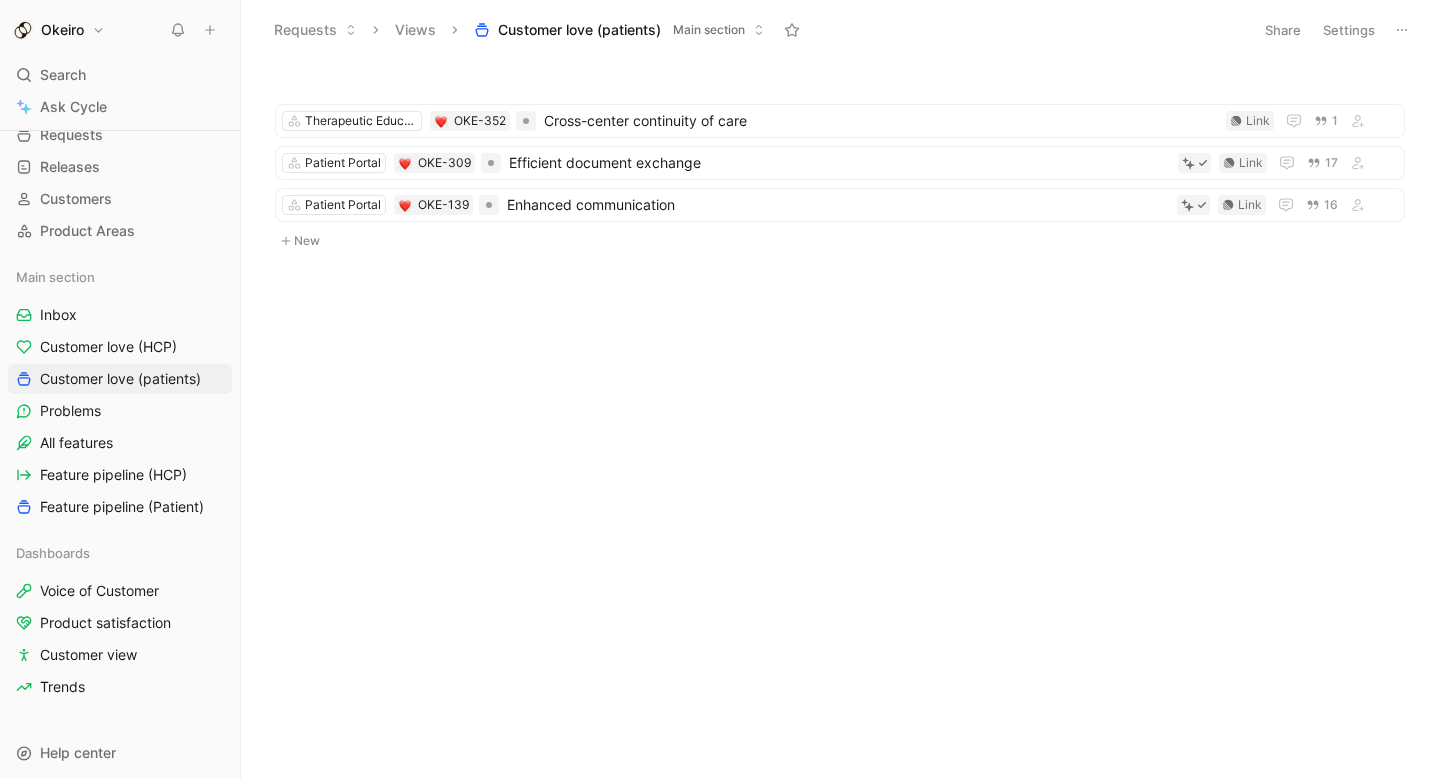 click on "Settings" at bounding box center [1349, 30] 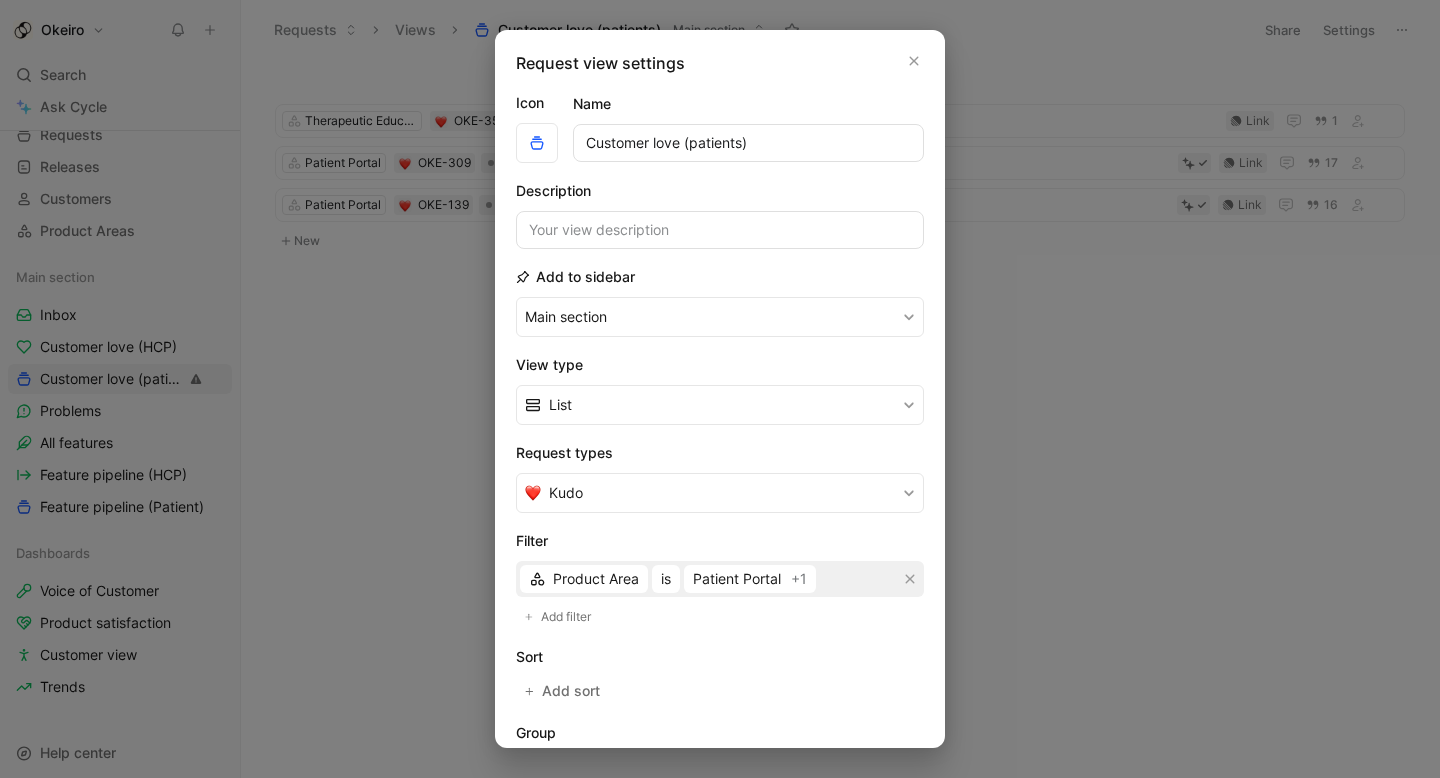 scroll, scrollTop: 214, scrollLeft: 0, axis: vertical 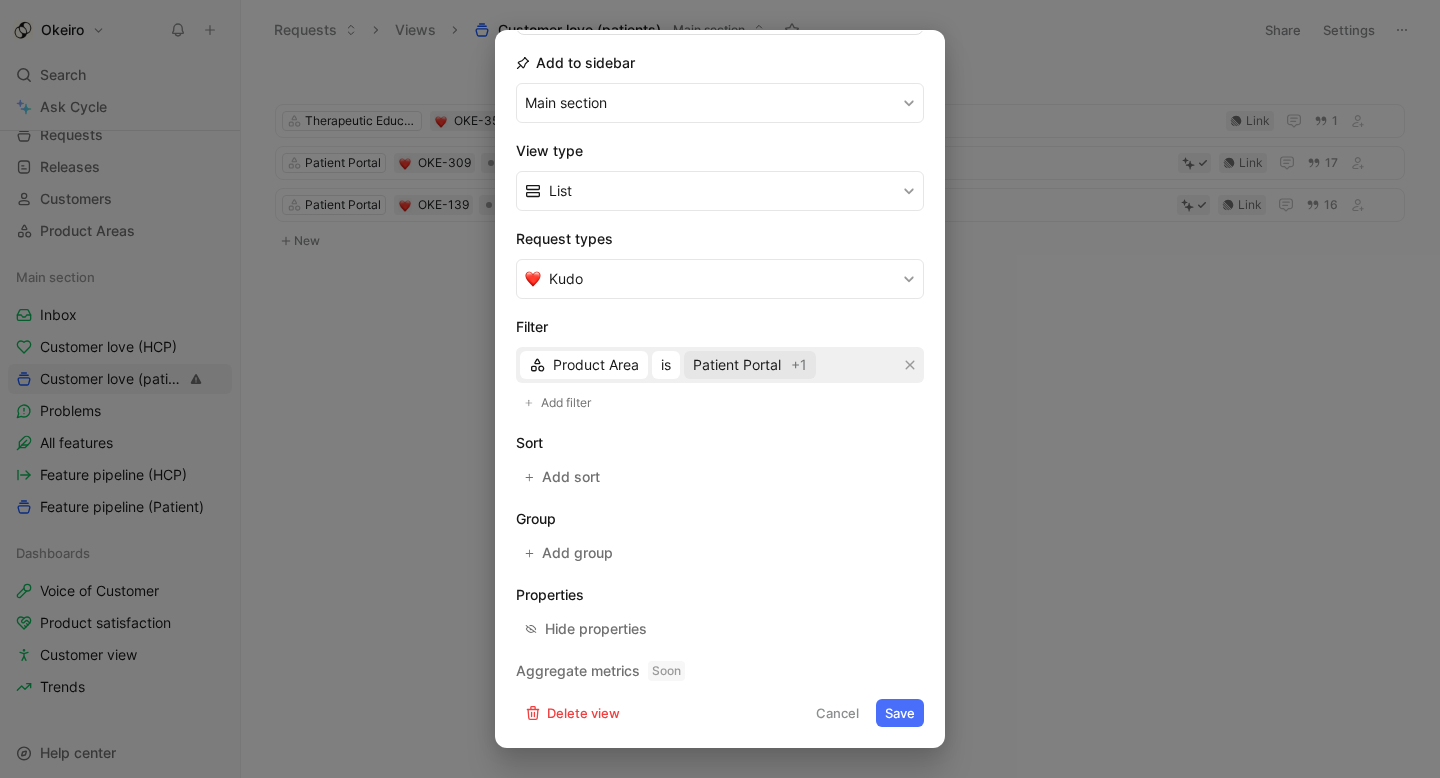 click on "Patient Portal" at bounding box center [737, 365] 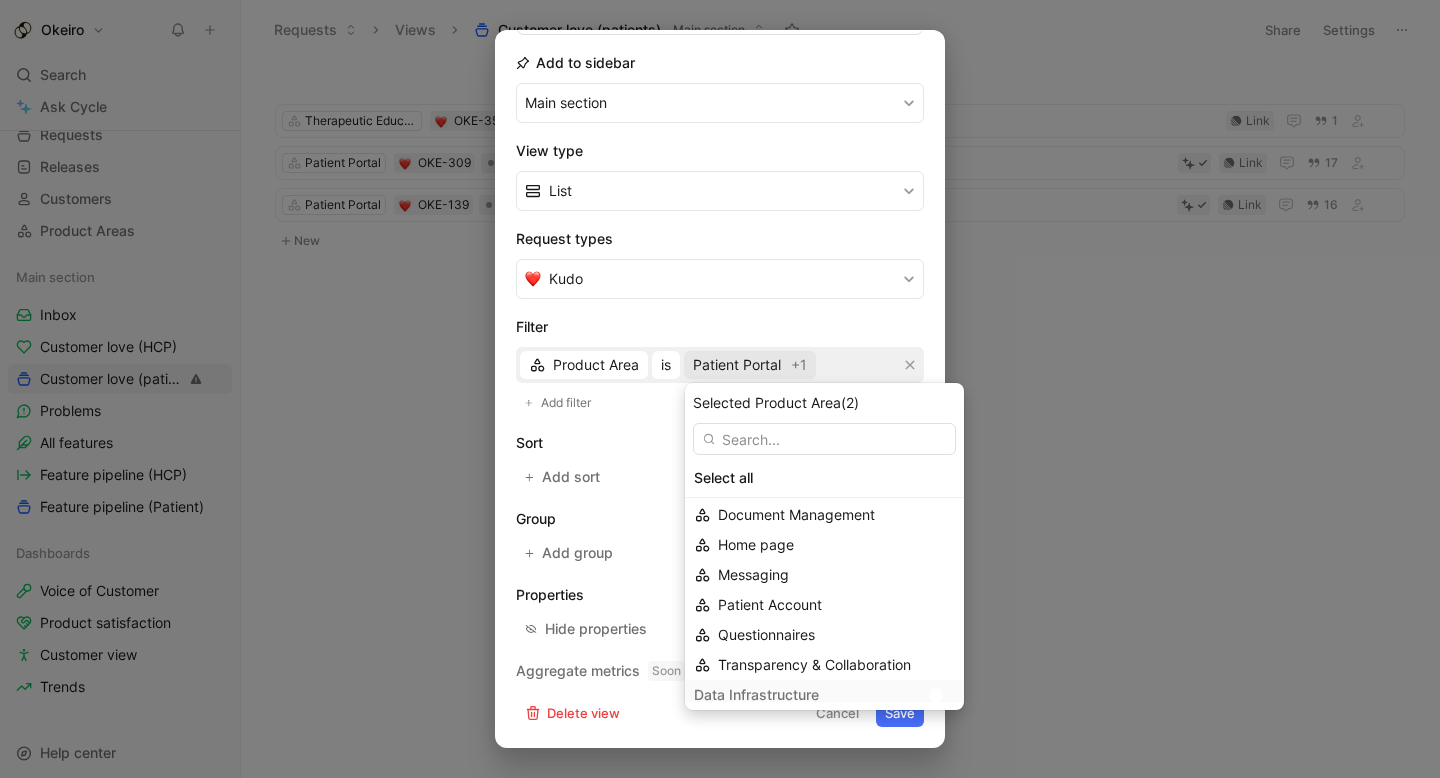 scroll, scrollTop: 193, scrollLeft: 0, axis: vertical 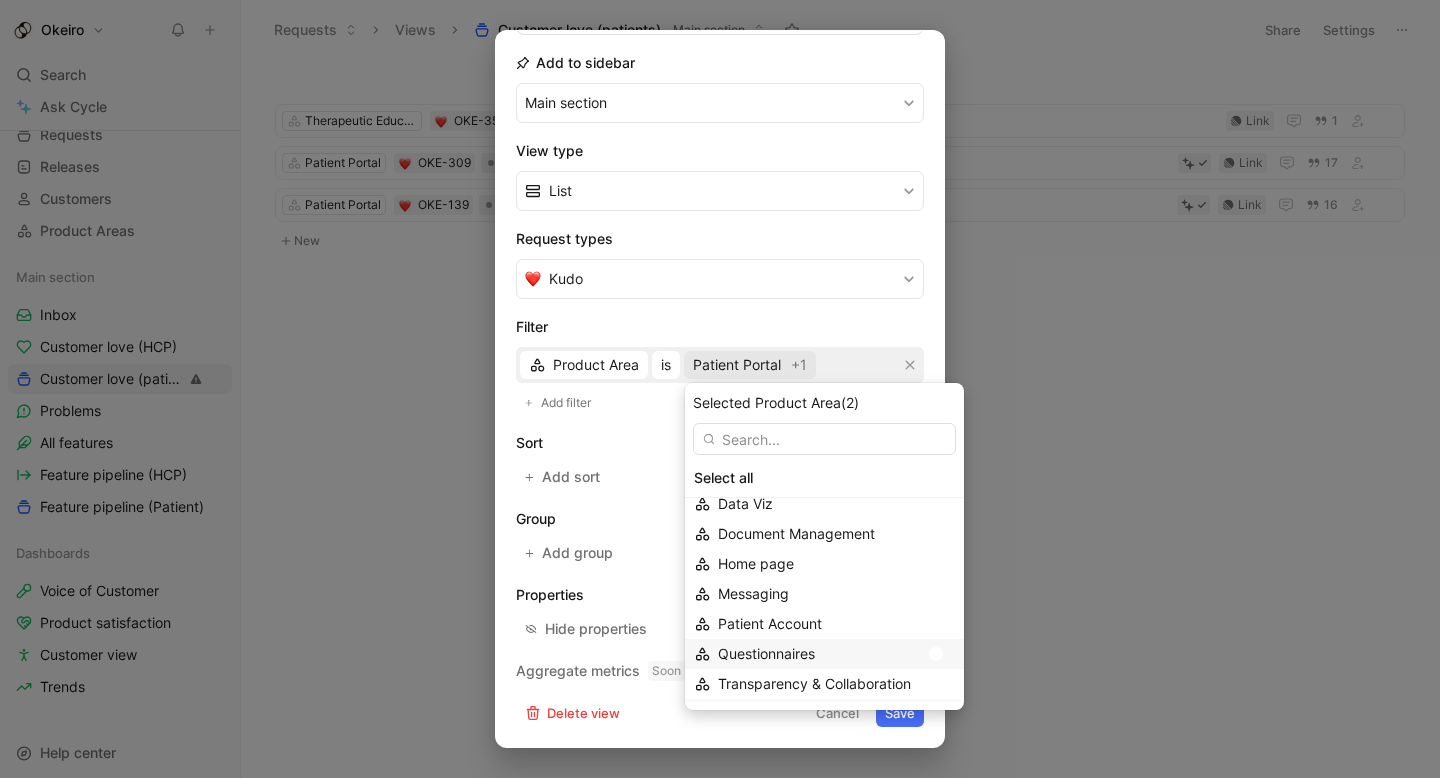 click at bounding box center (936, 654) 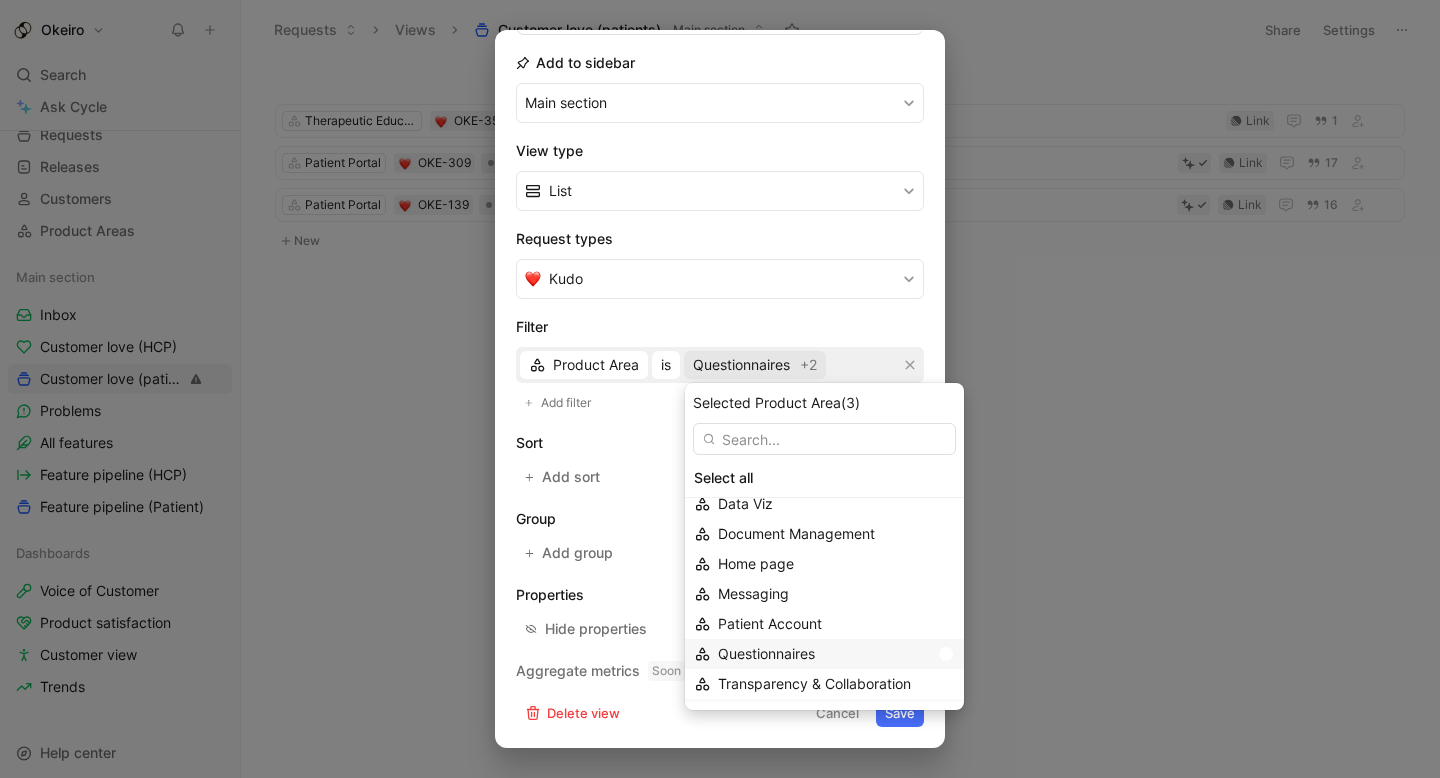 click at bounding box center (946, 654) 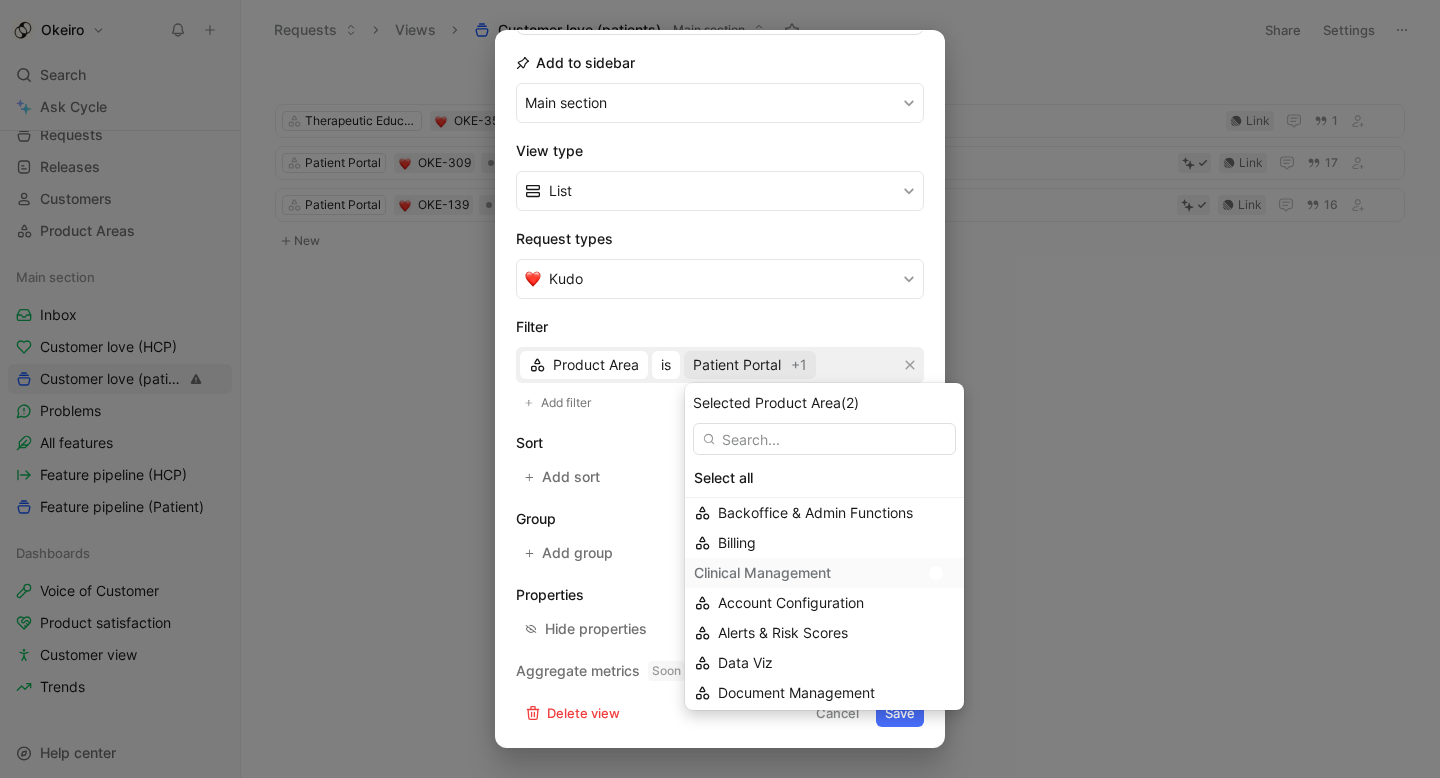 scroll, scrollTop: 0, scrollLeft: 0, axis: both 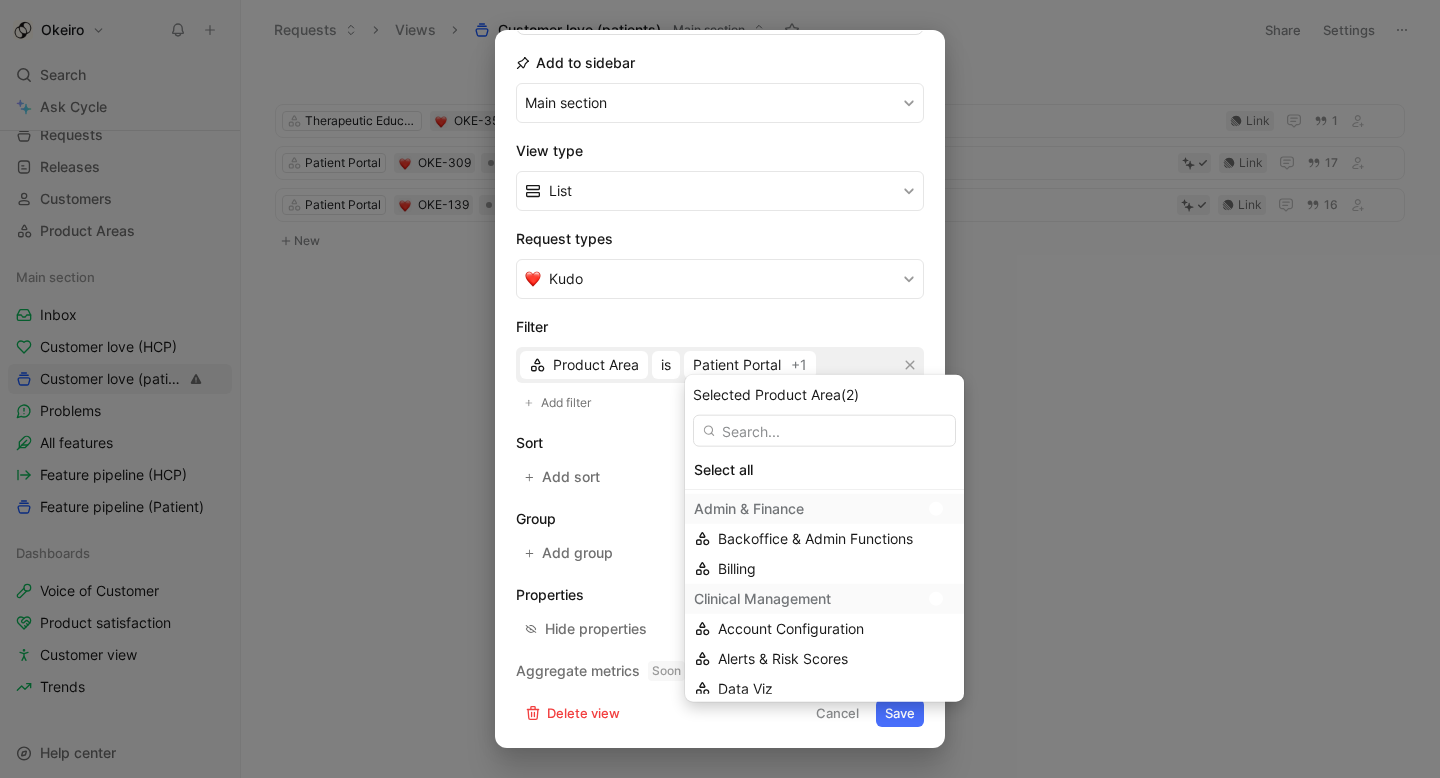 click at bounding box center (720, 389) 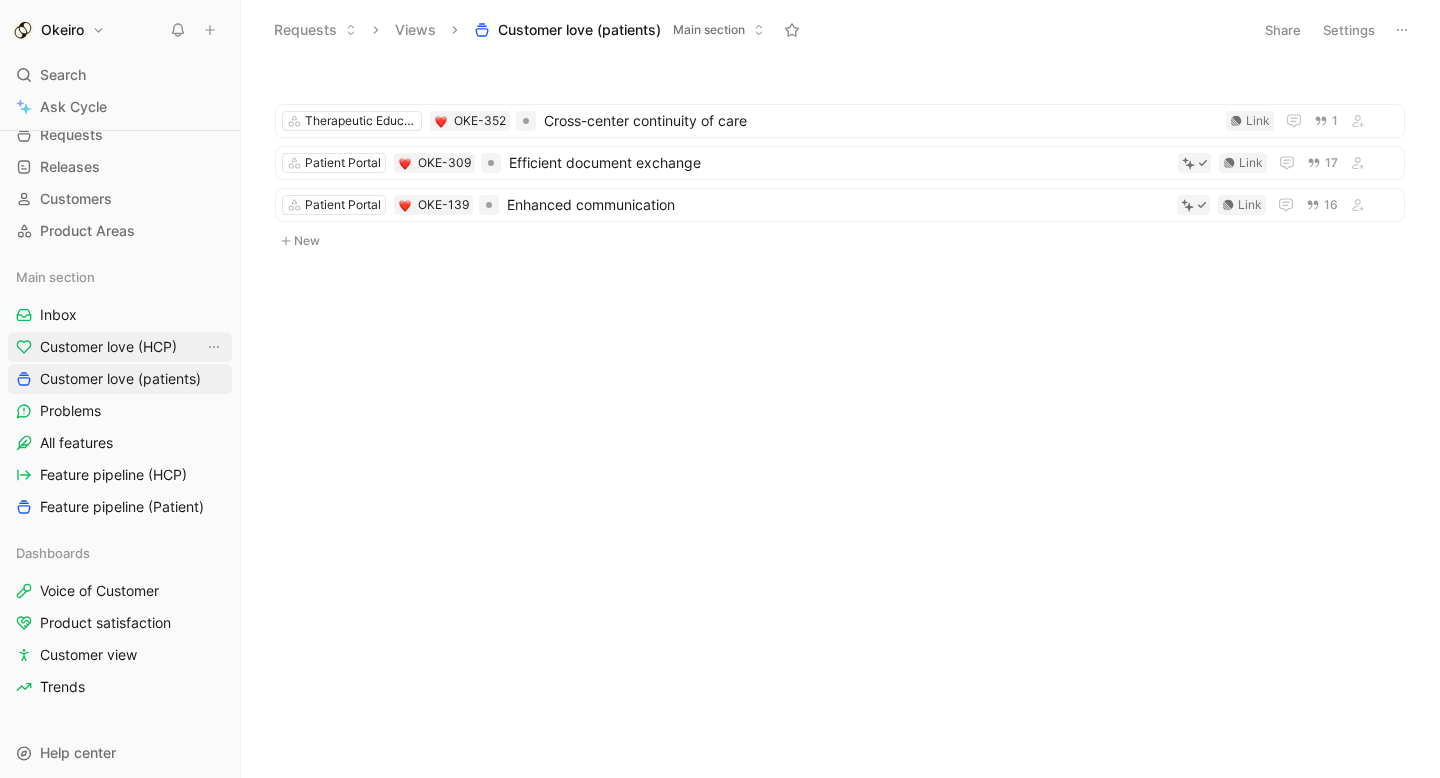 click on "Customer love (HCP)" at bounding box center [108, 347] 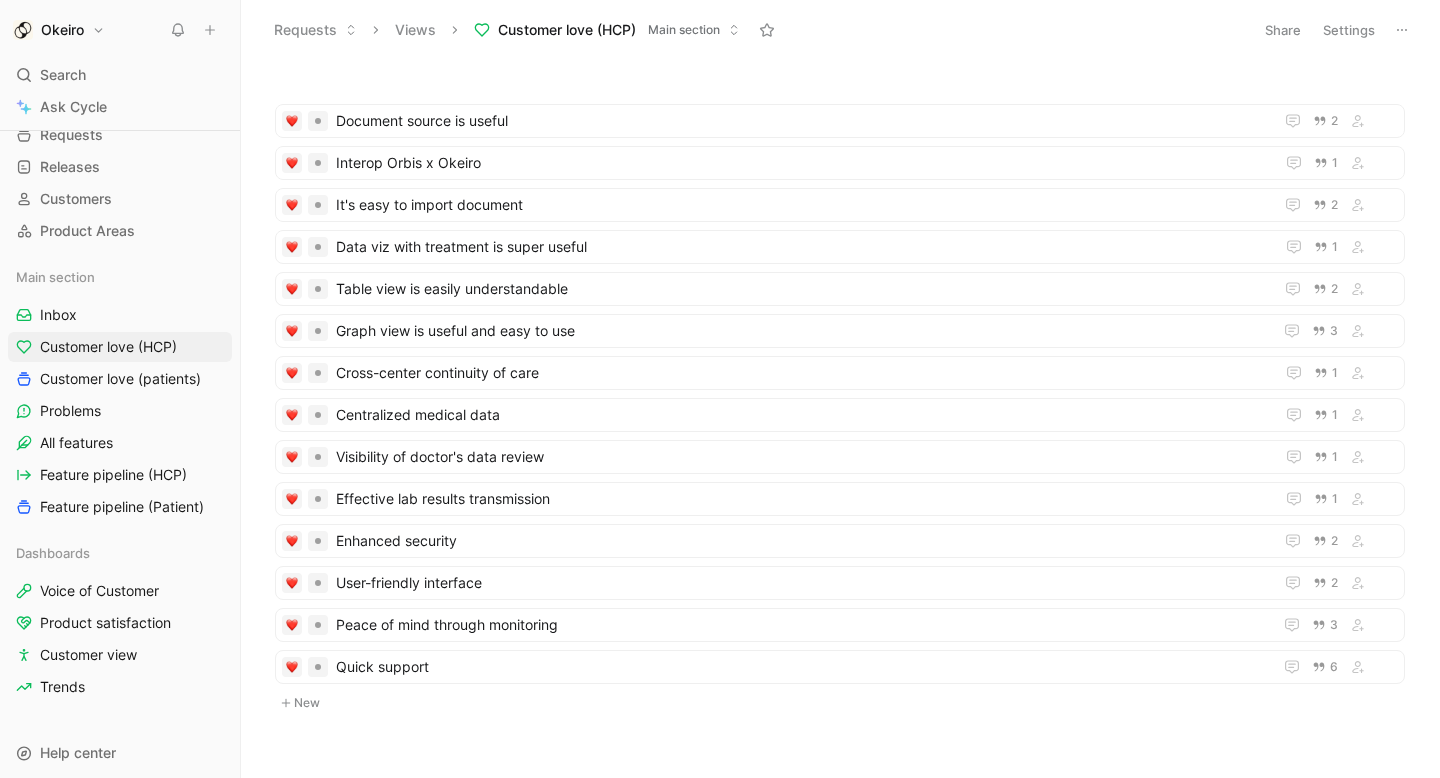 click on "Settings" at bounding box center [1349, 30] 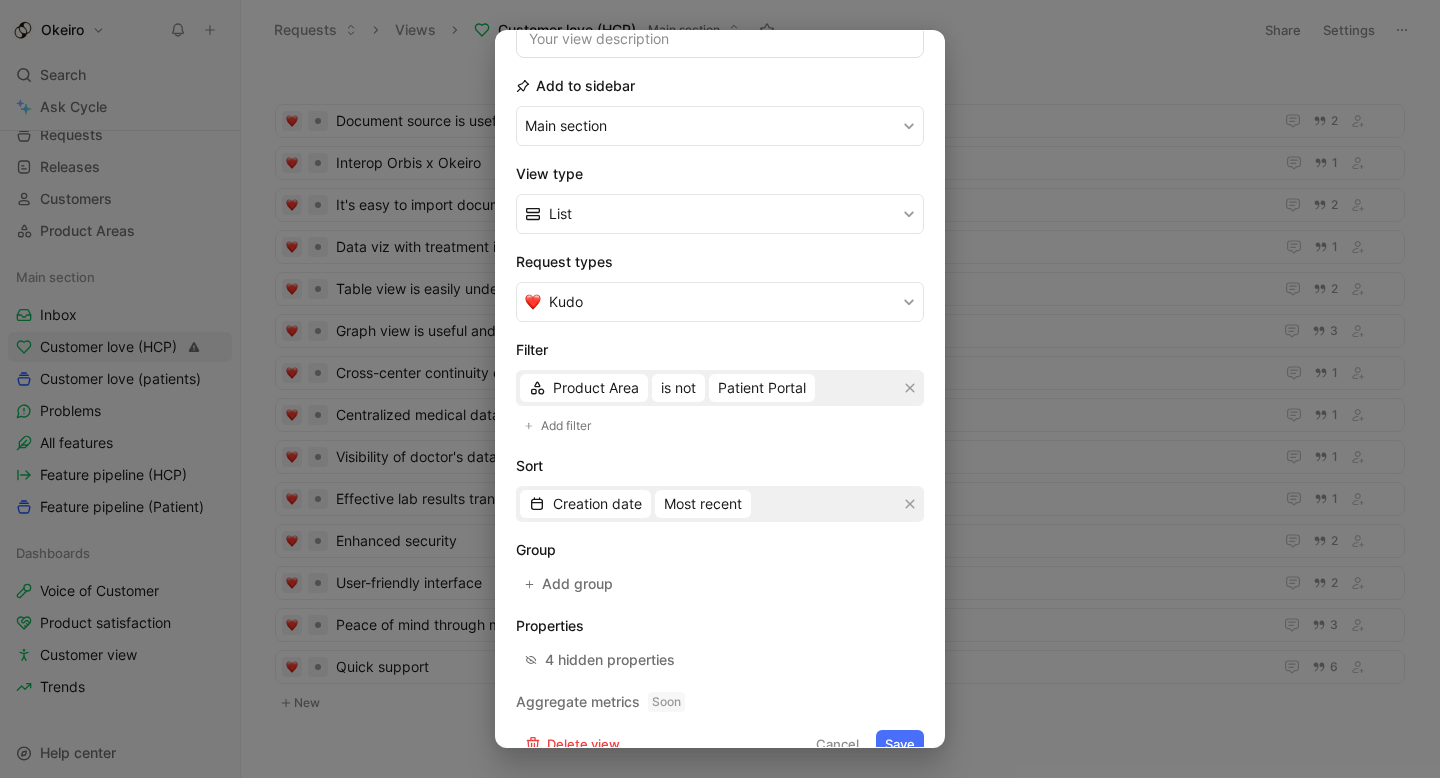 scroll, scrollTop: 192, scrollLeft: 0, axis: vertical 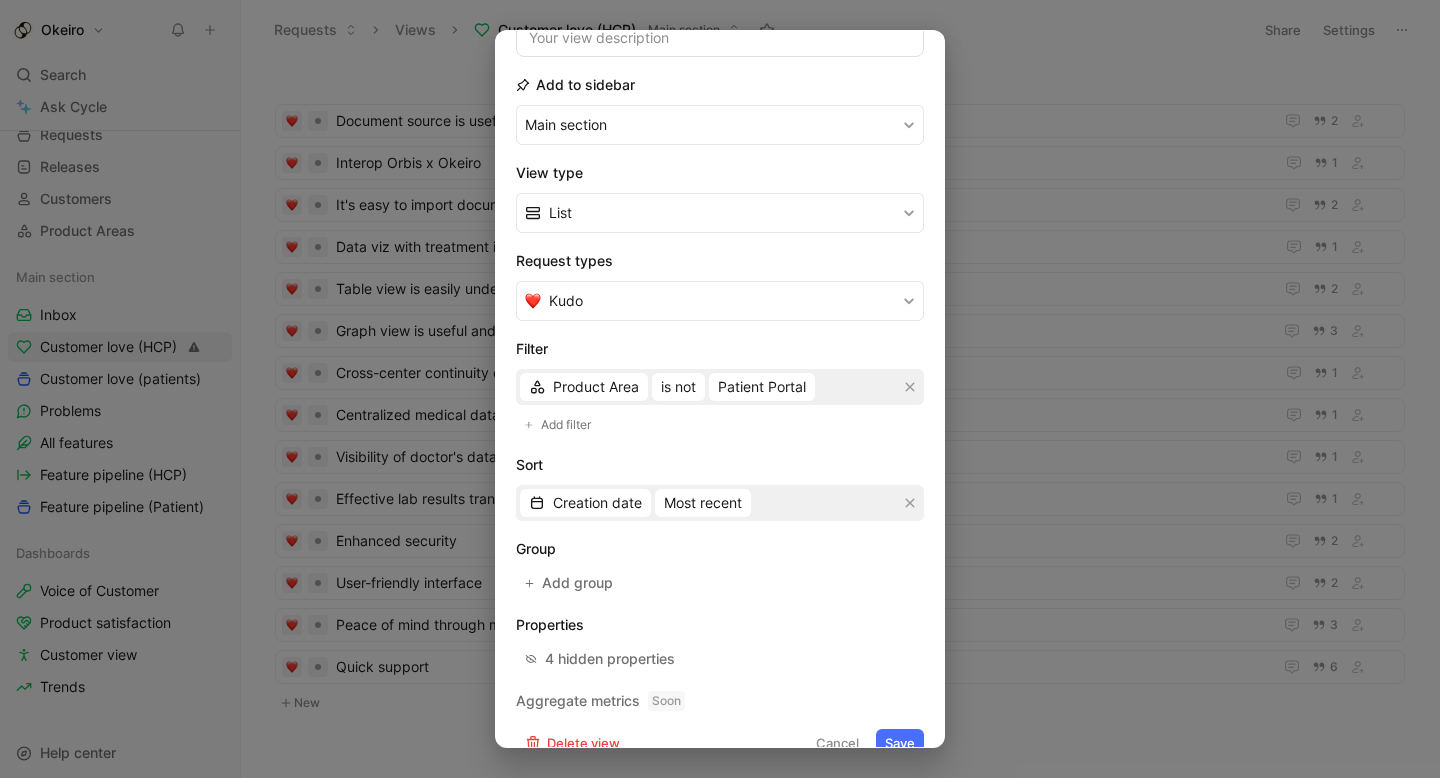click at bounding box center (720, 389) 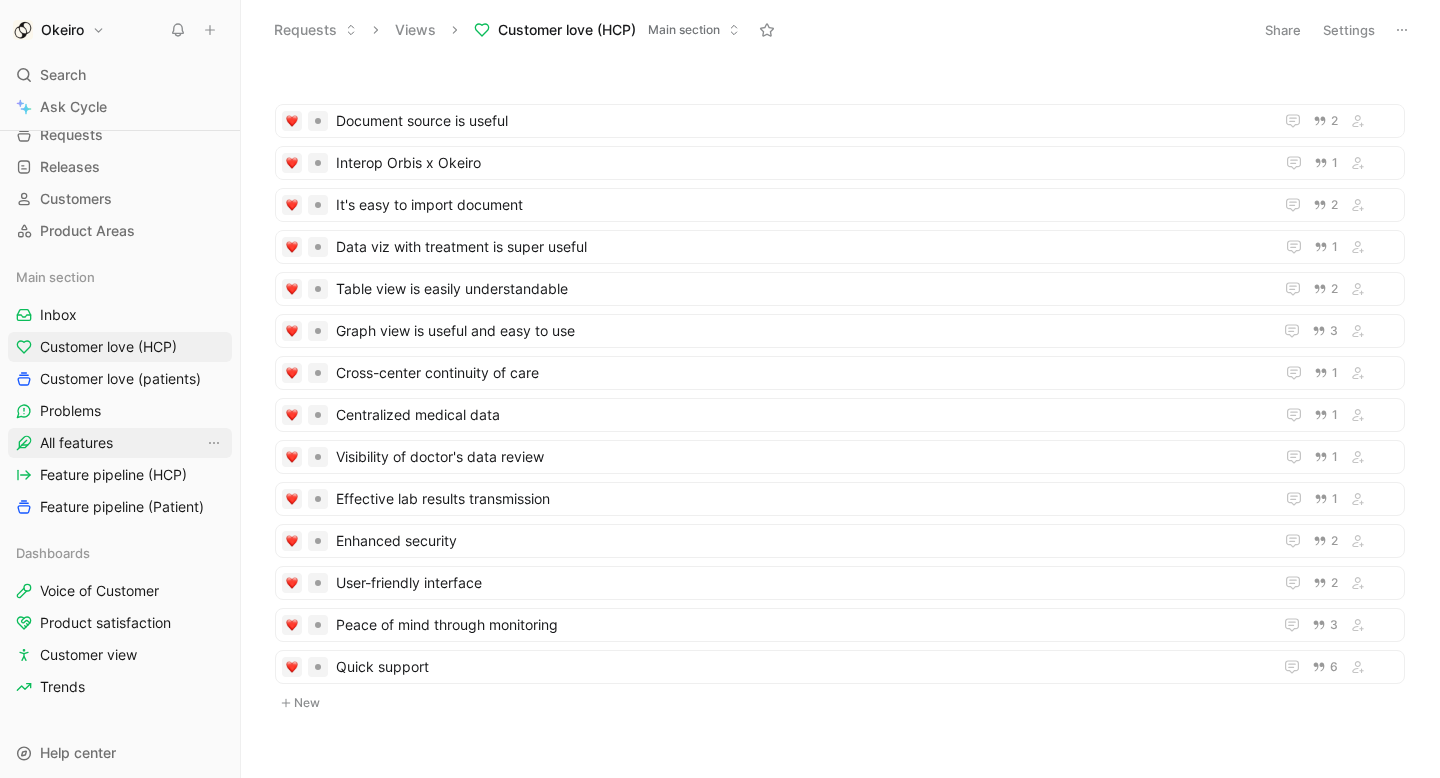 click on "All features" at bounding box center [76, 443] 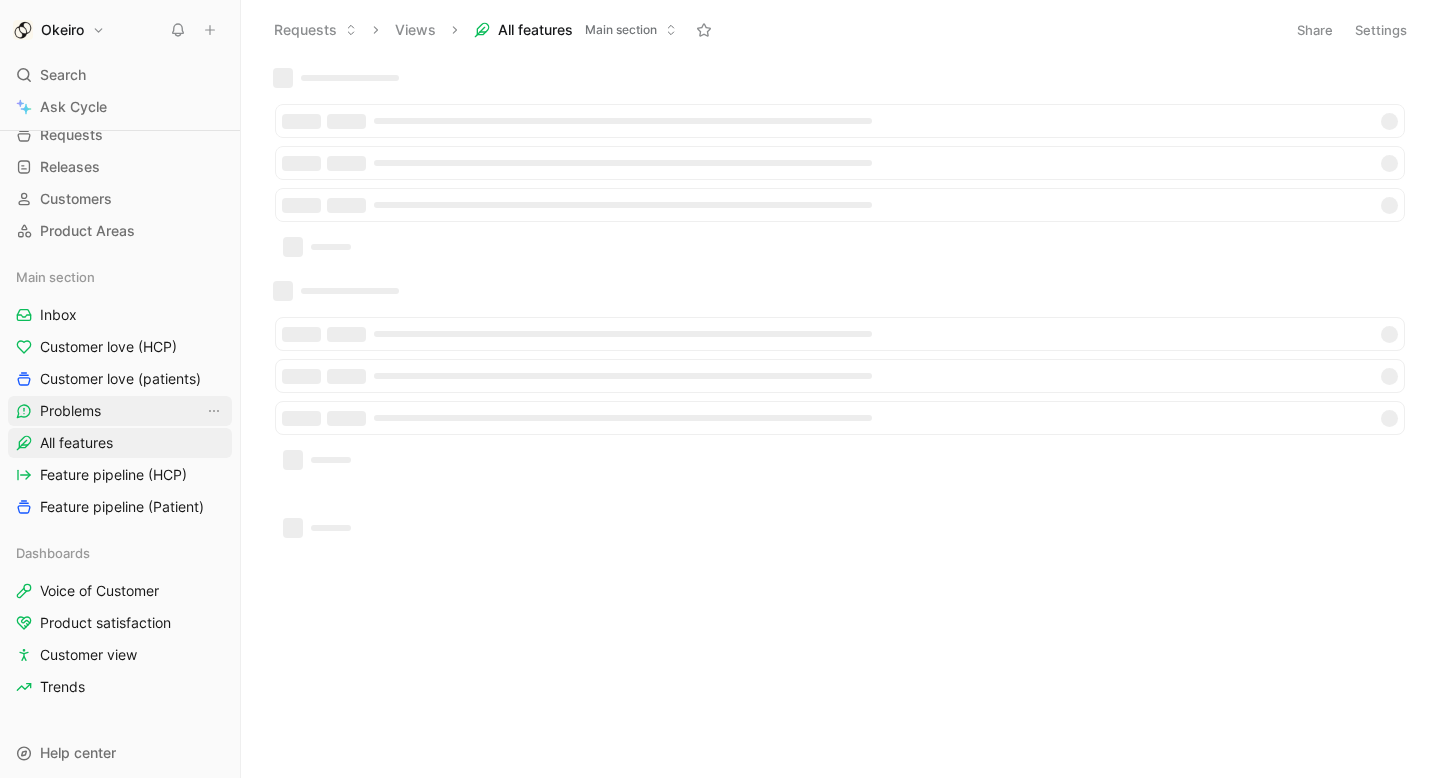 click on "Problems" at bounding box center (120, 411) 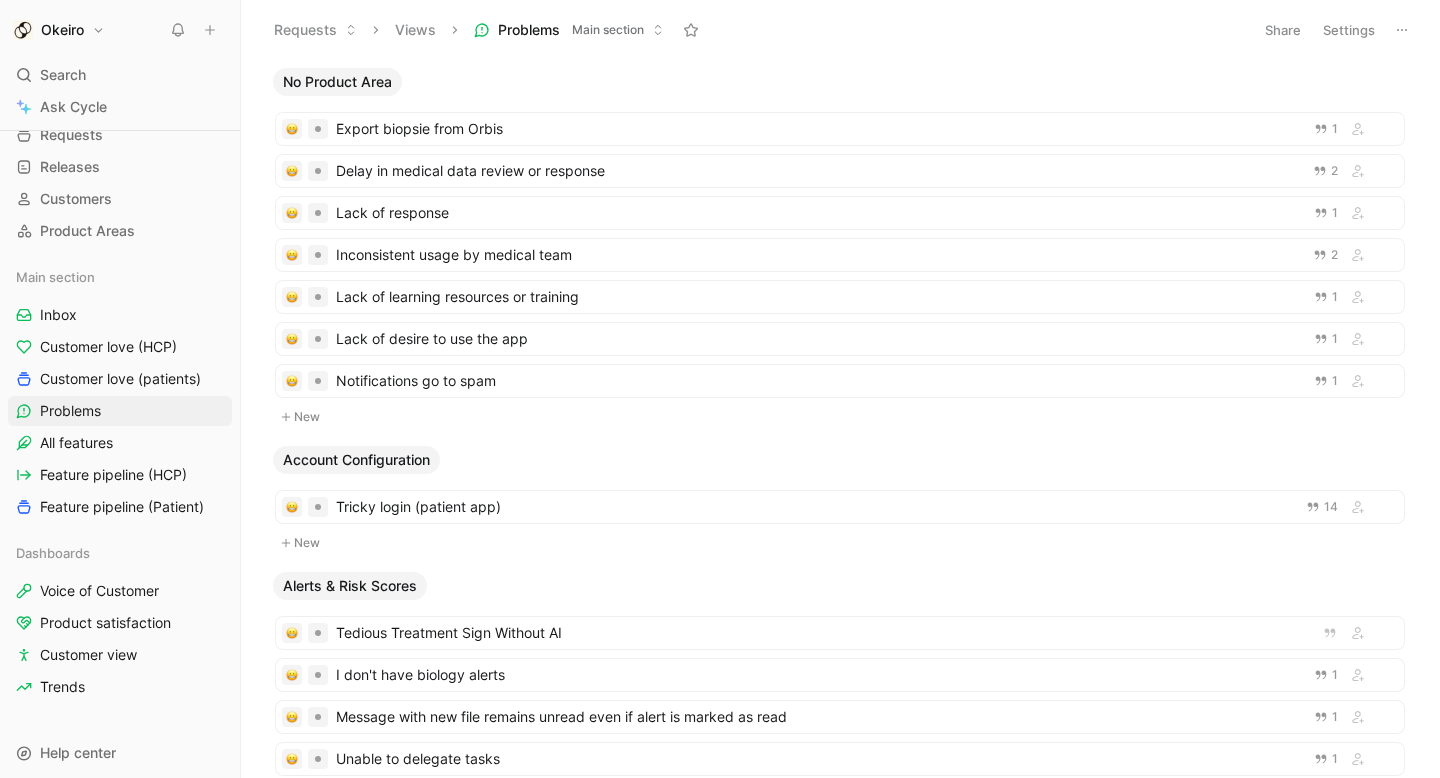 click on "Settings" at bounding box center (1349, 30) 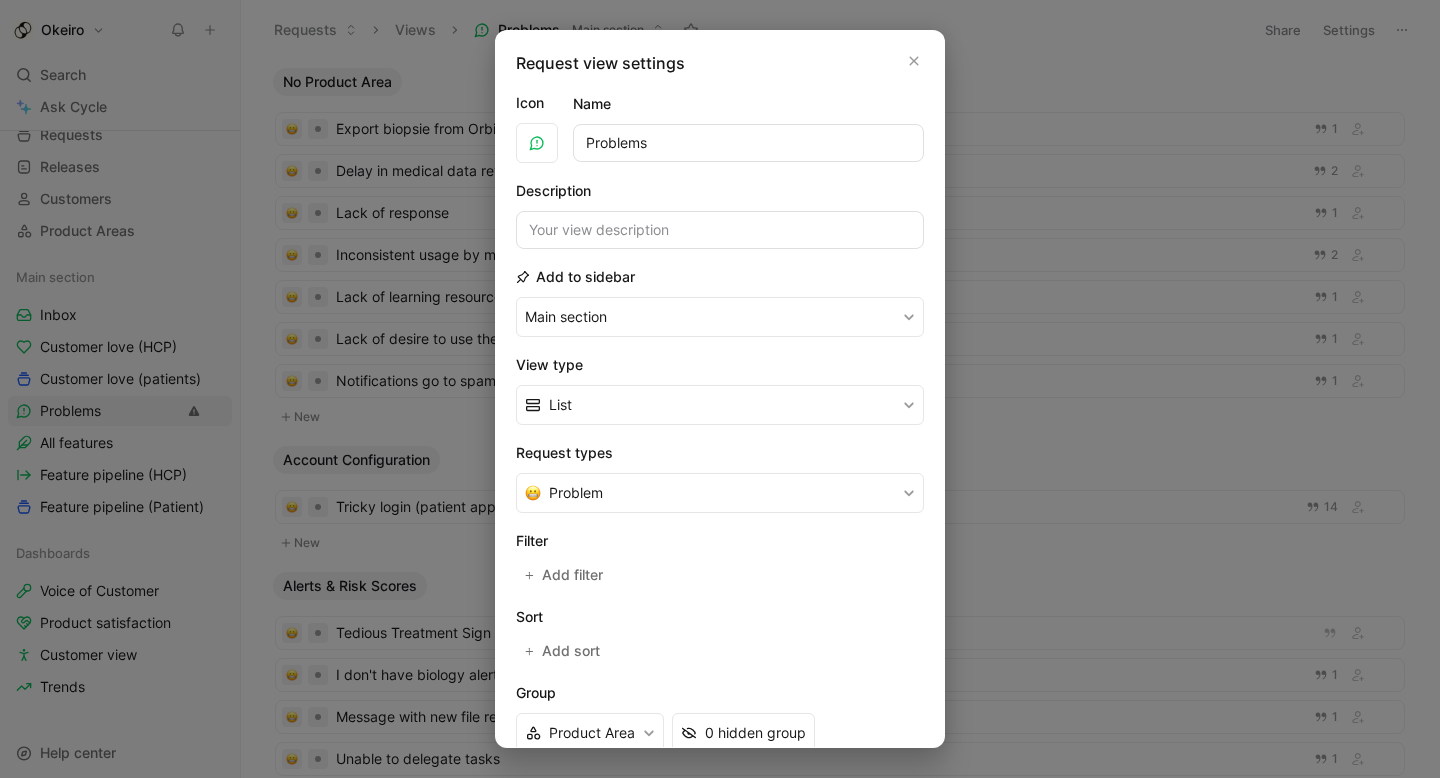 scroll, scrollTop: 186, scrollLeft: 0, axis: vertical 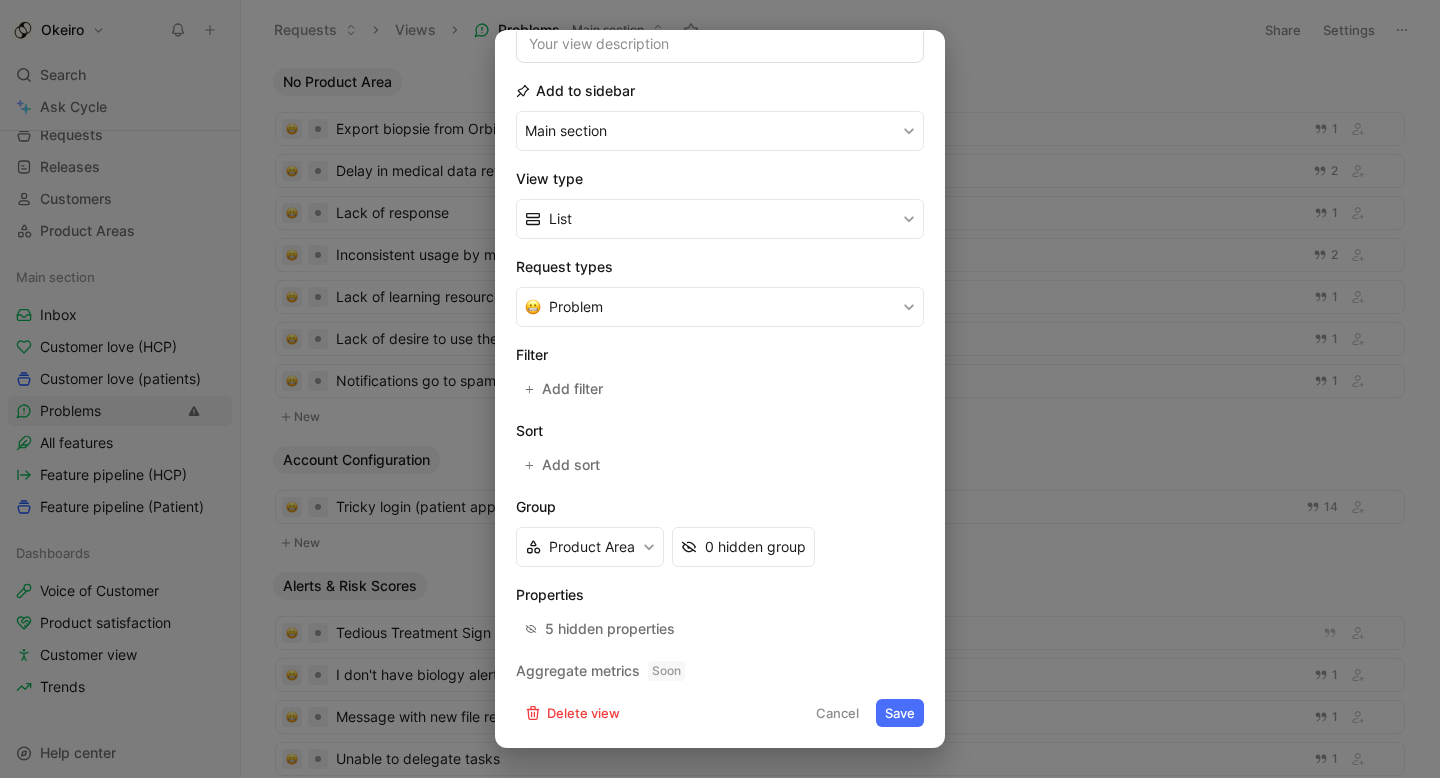 click at bounding box center [720, 389] 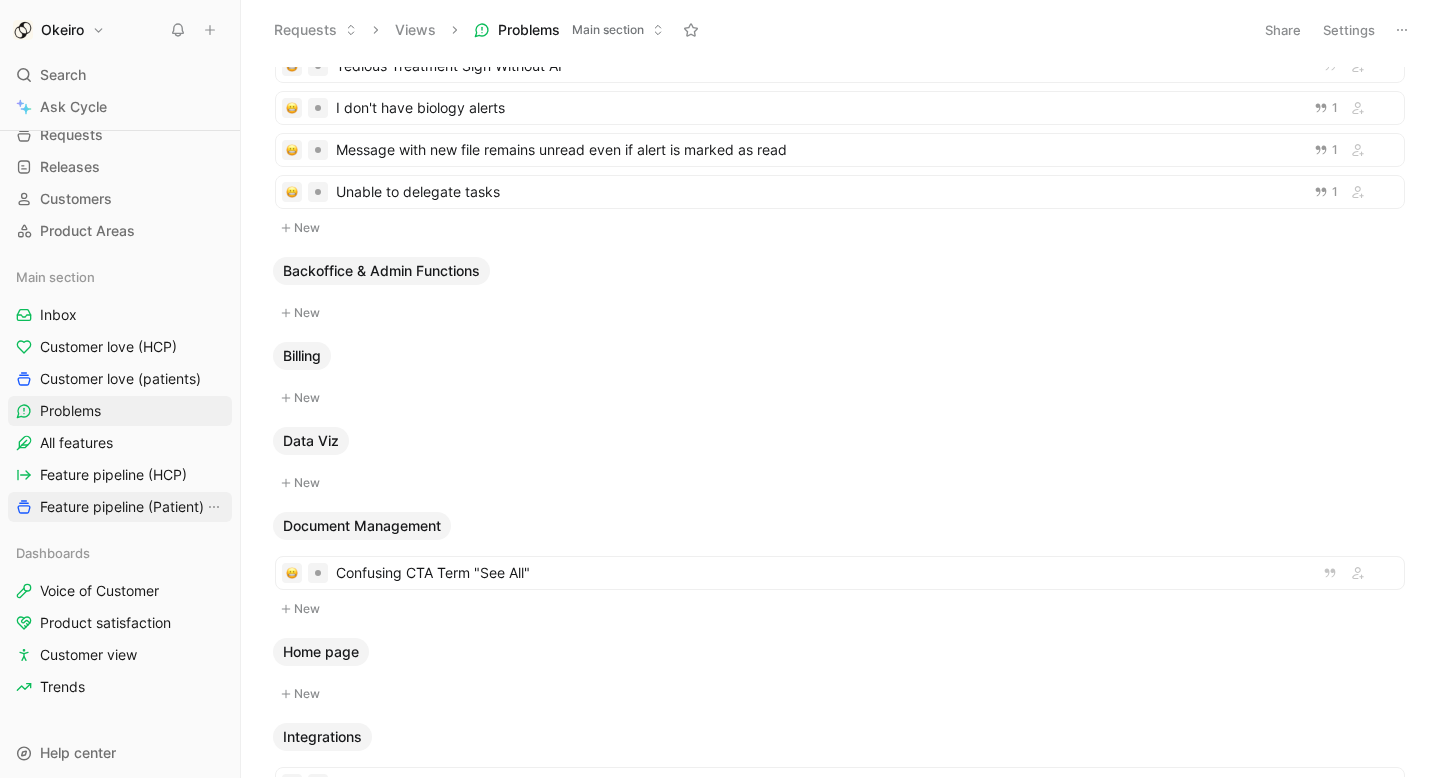 scroll, scrollTop: 208, scrollLeft: 0, axis: vertical 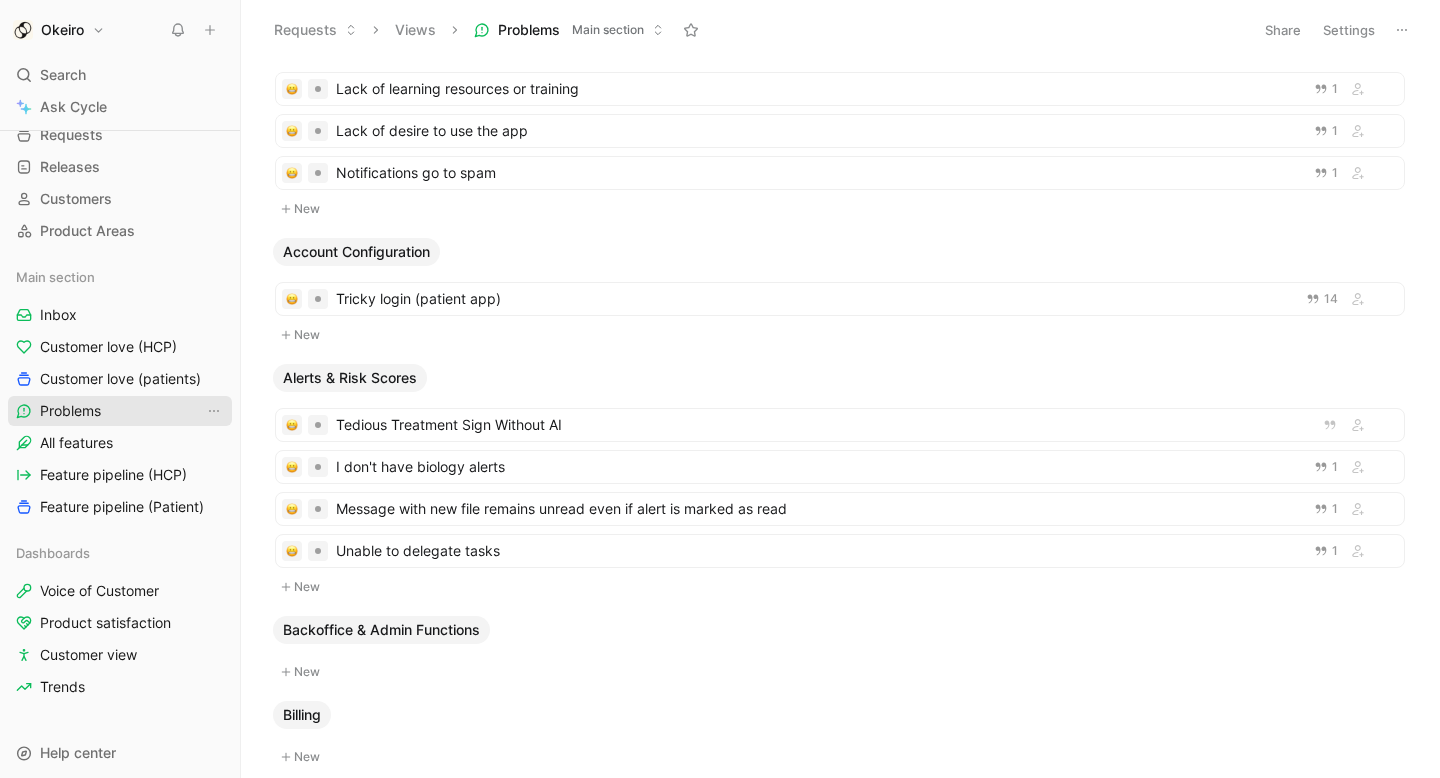 click on "Problems" at bounding box center (120, 411) 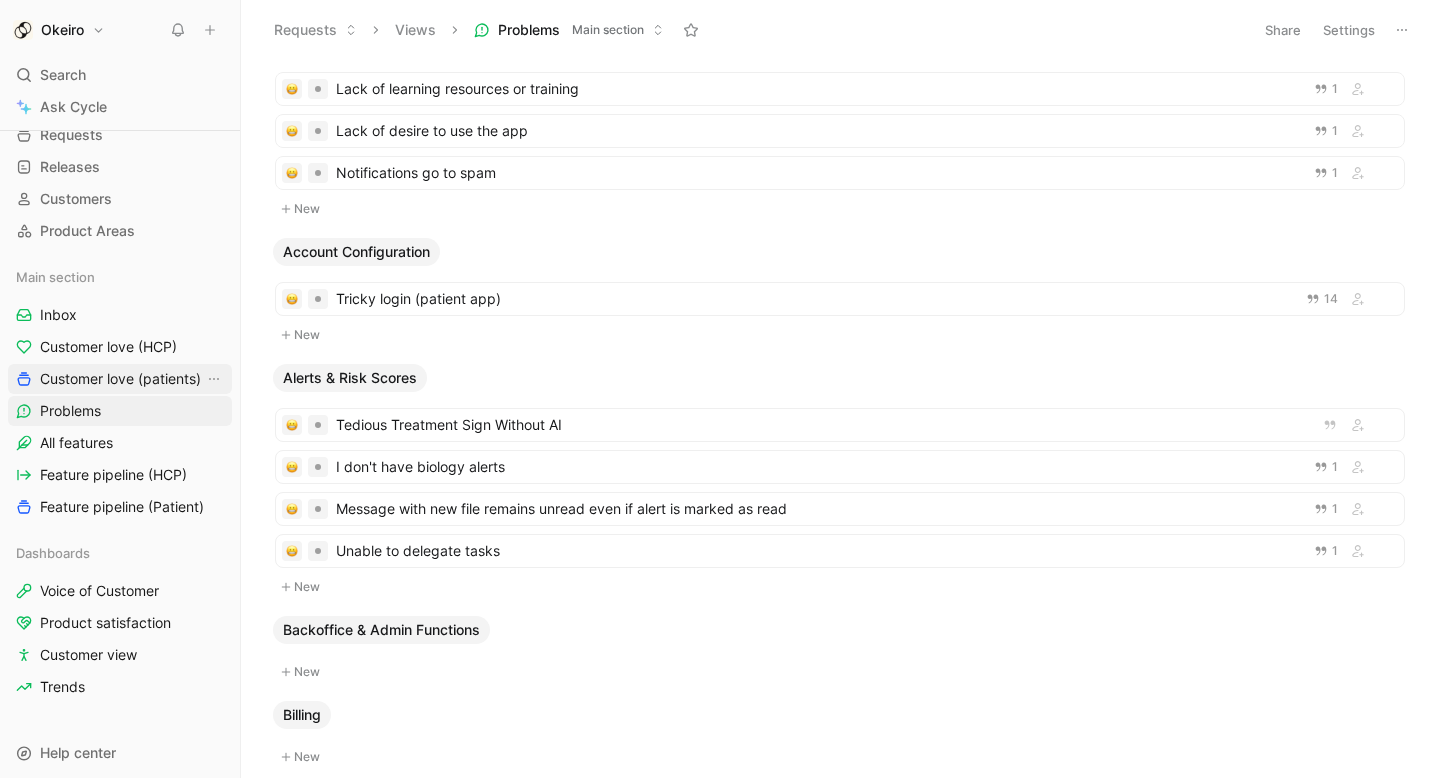 click on "Customer love (patients)" at bounding box center [120, 379] 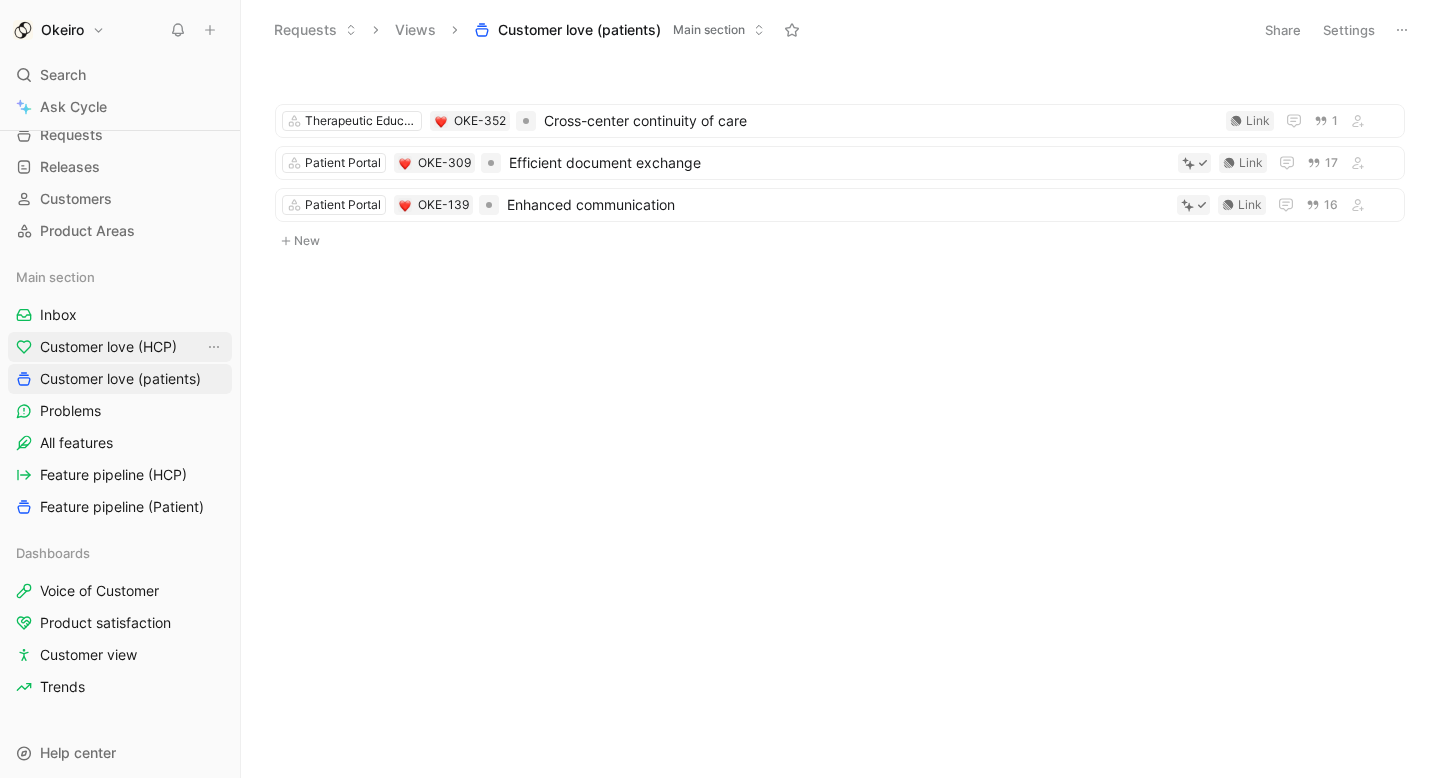 click on "Customer love (HCP)" at bounding box center (108, 347) 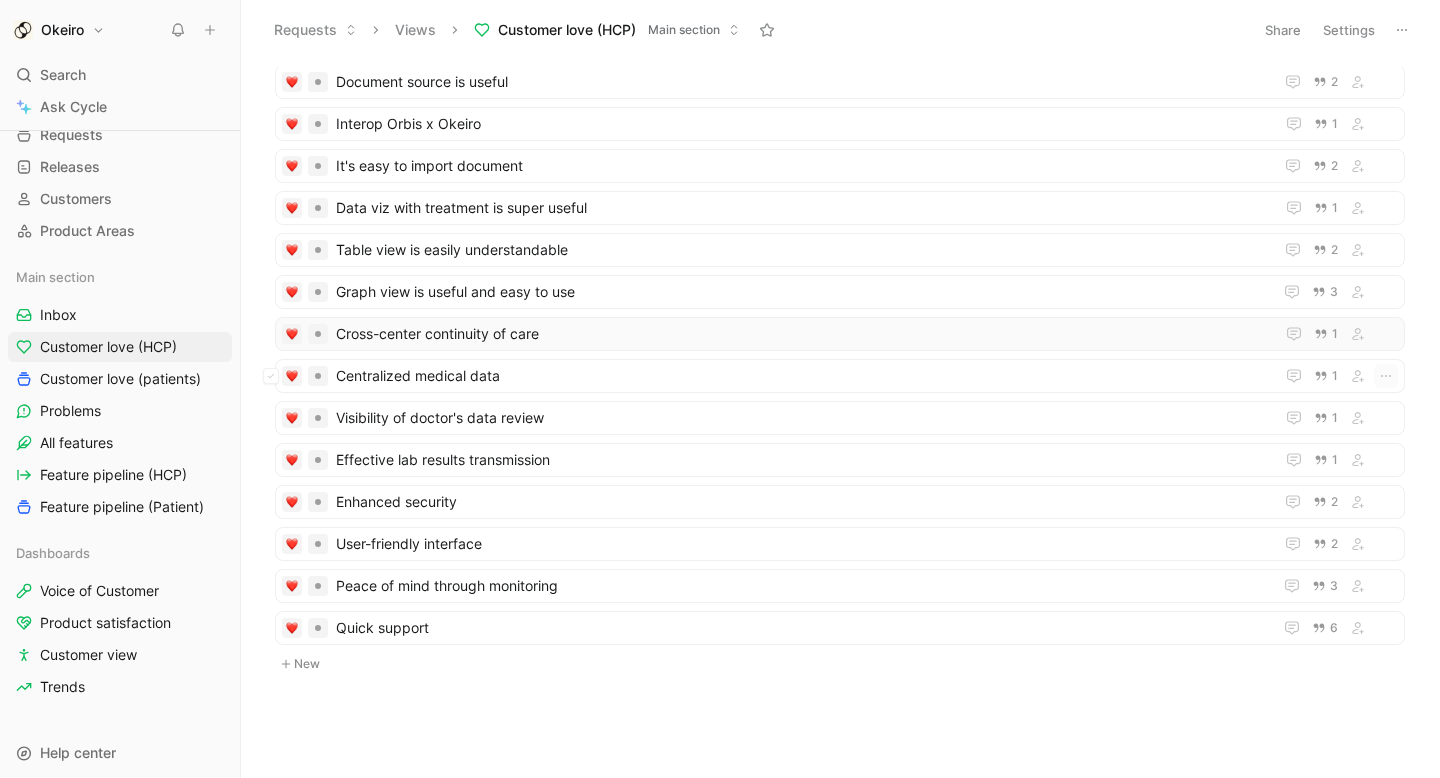 scroll, scrollTop: 0, scrollLeft: 0, axis: both 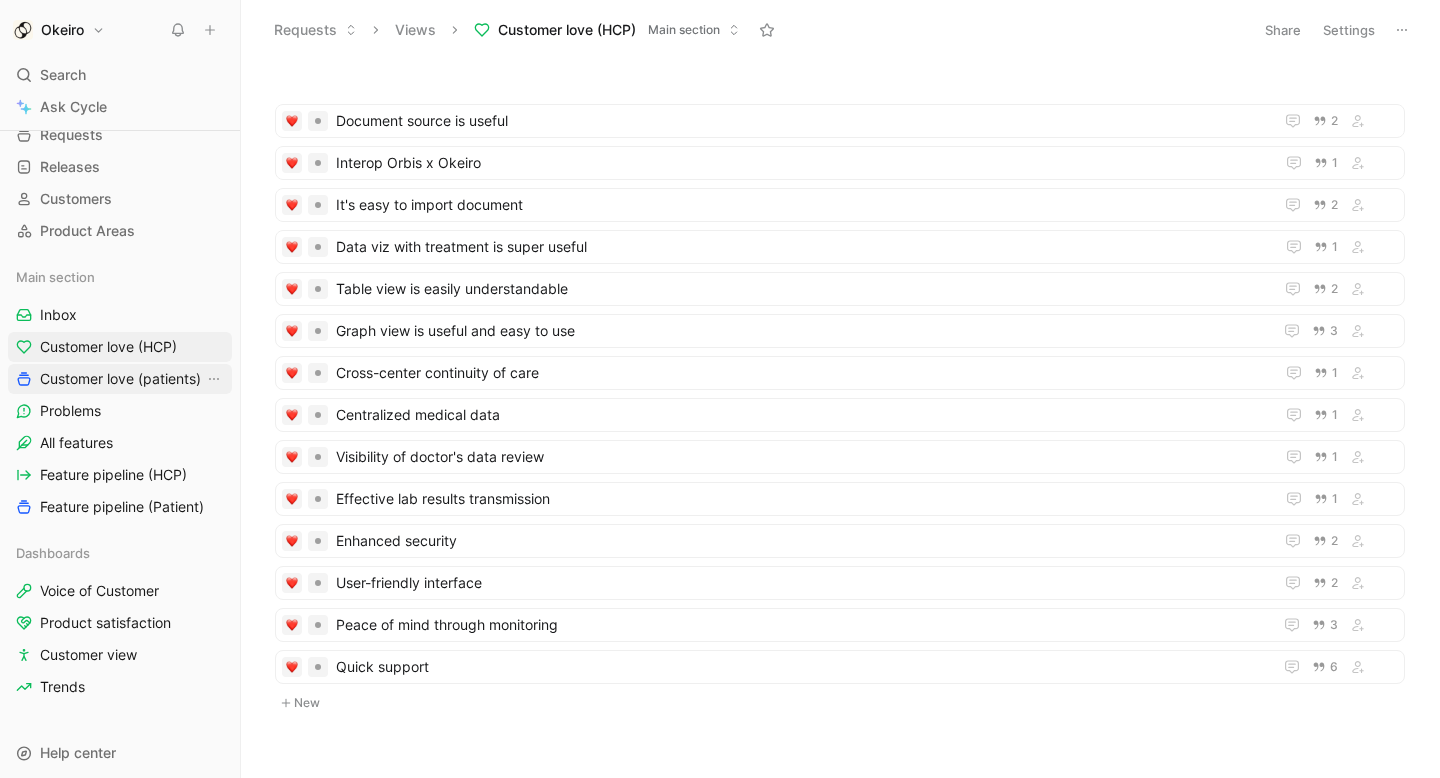 click on "Customer love (patients)" at bounding box center [120, 379] 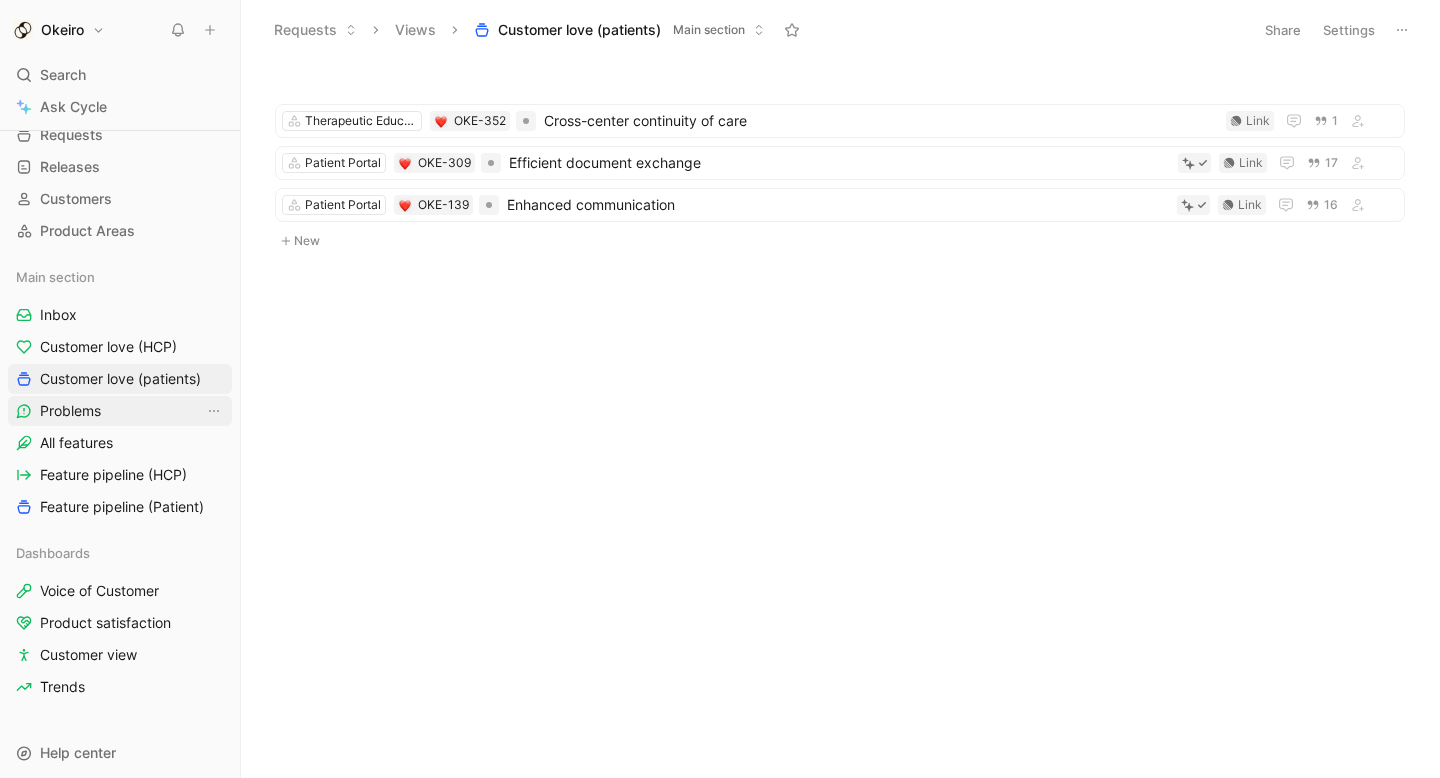 click on "Problems" at bounding box center (120, 411) 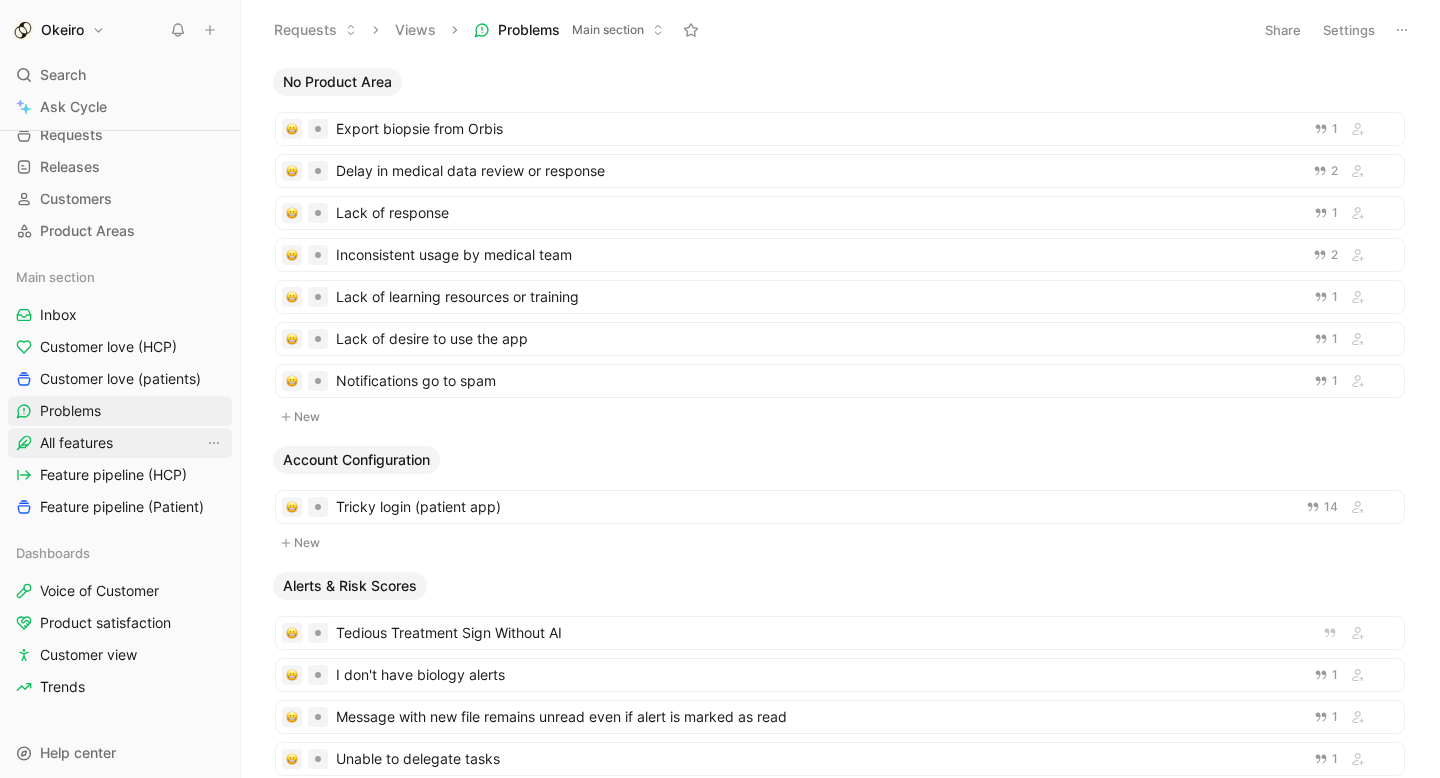 click on "All features" at bounding box center [120, 443] 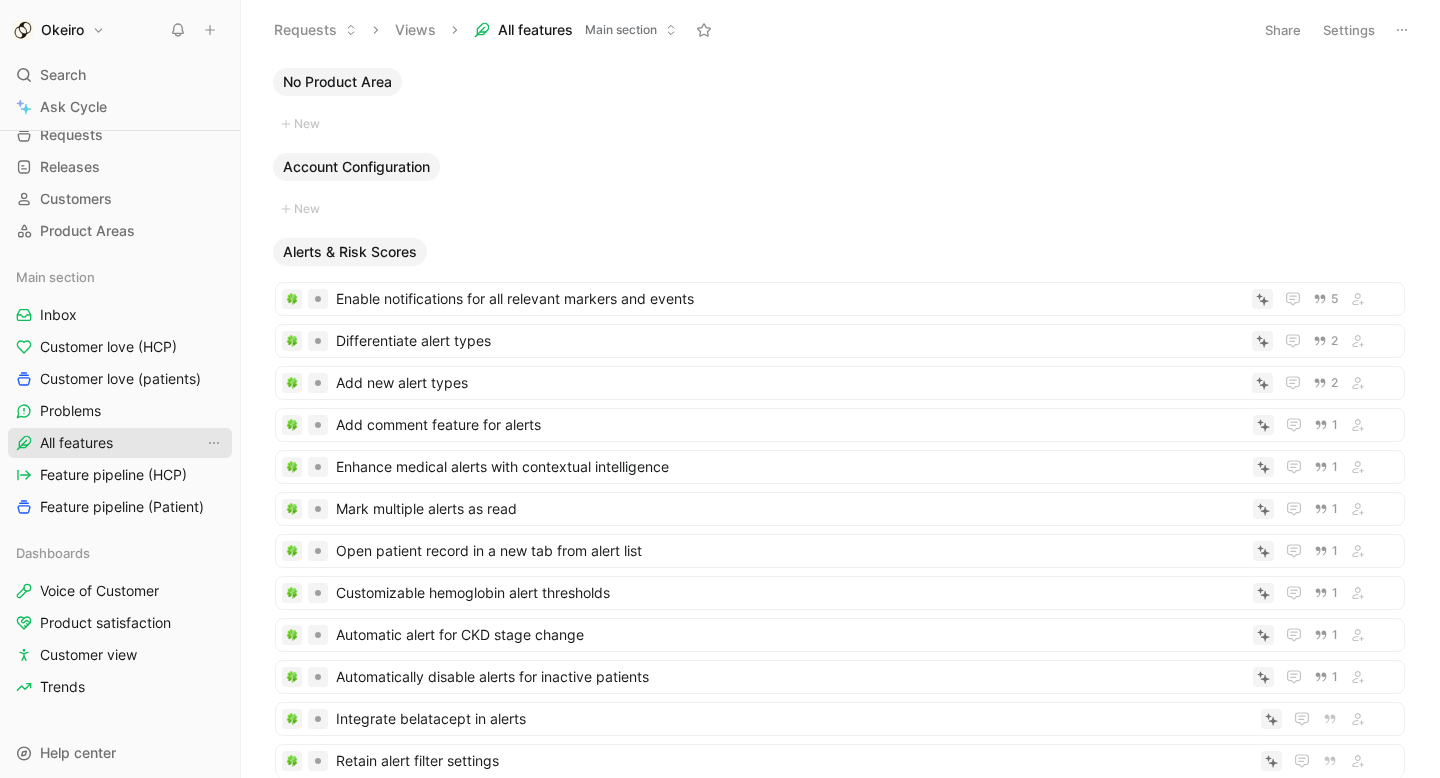 click on "All features" at bounding box center (120, 443) 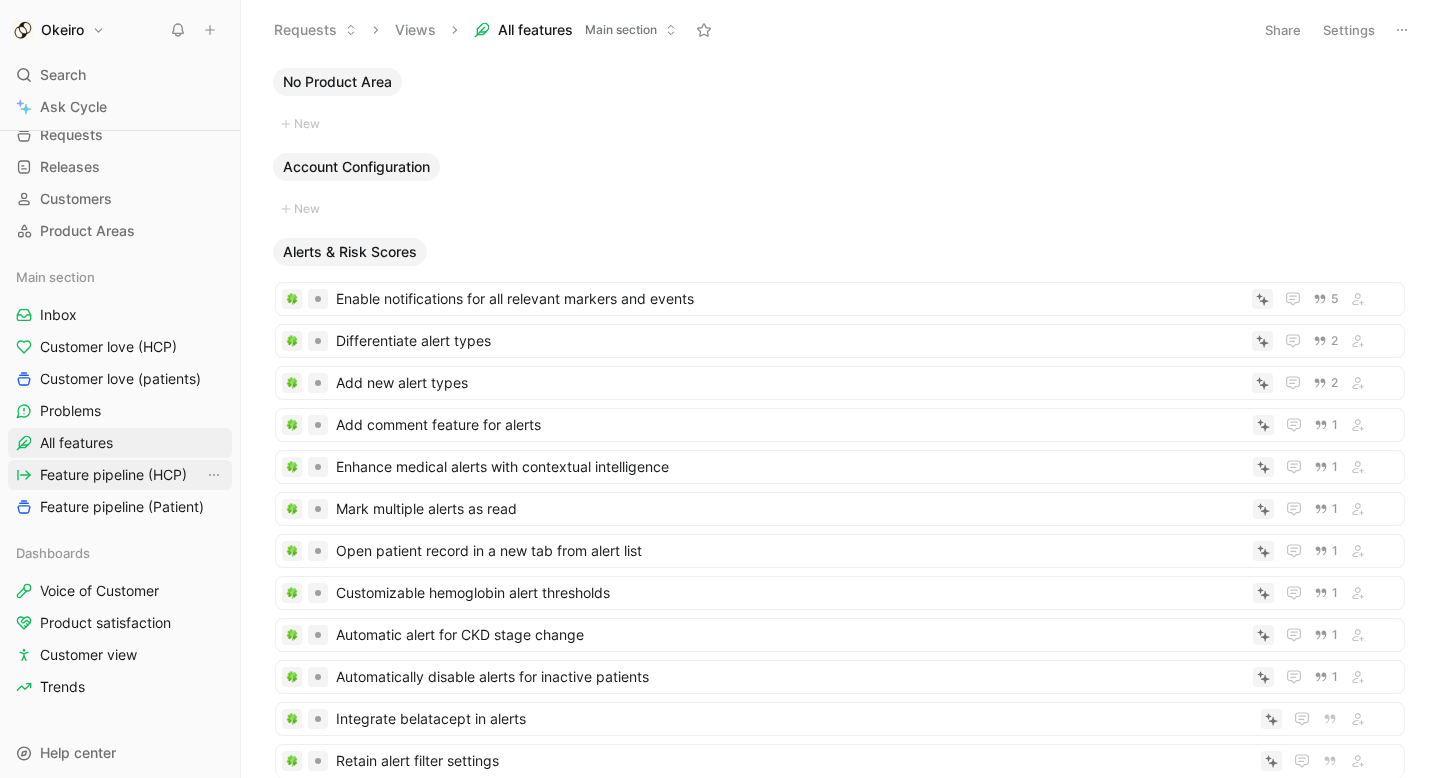 click on "Feature pipeline (HCP)" at bounding box center [113, 475] 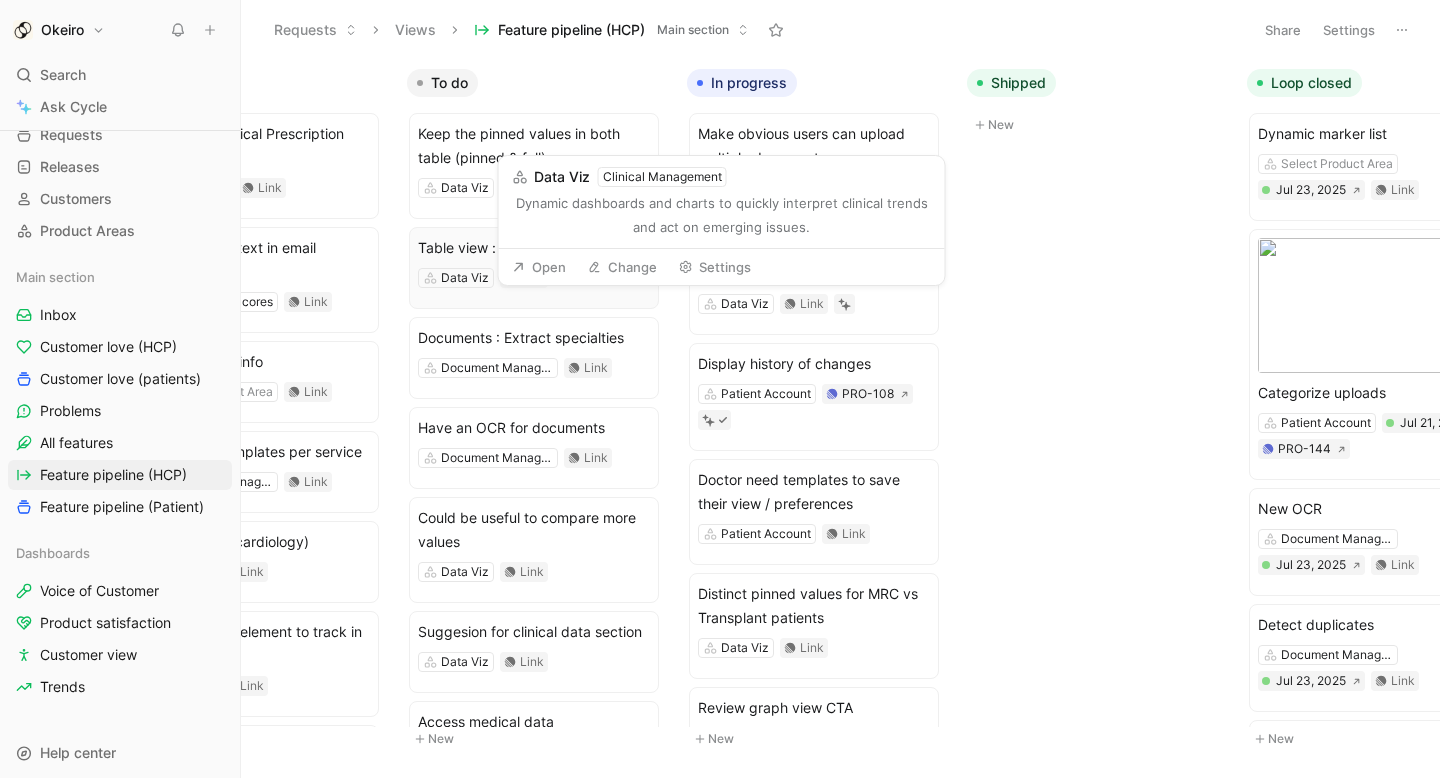 scroll, scrollTop: 0, scrollLeft: 326, axis: horizontal 